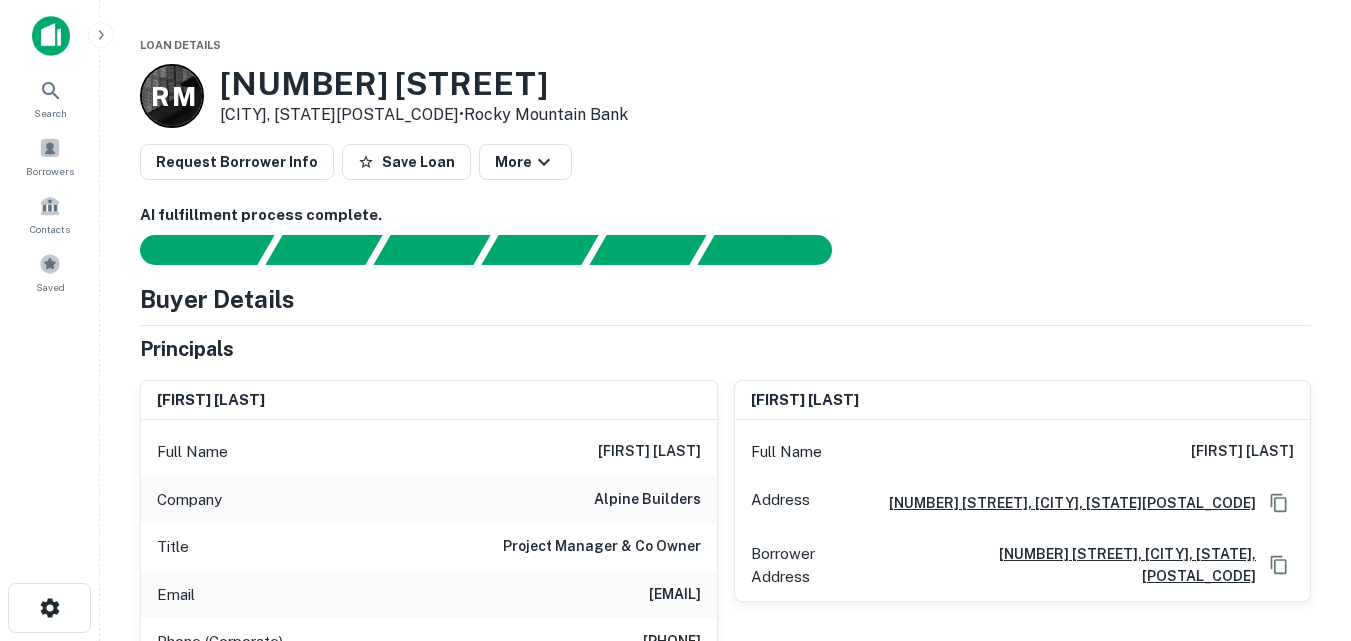 scroll, scrollTop: 100, scrollLeft: 0, axis: vertical 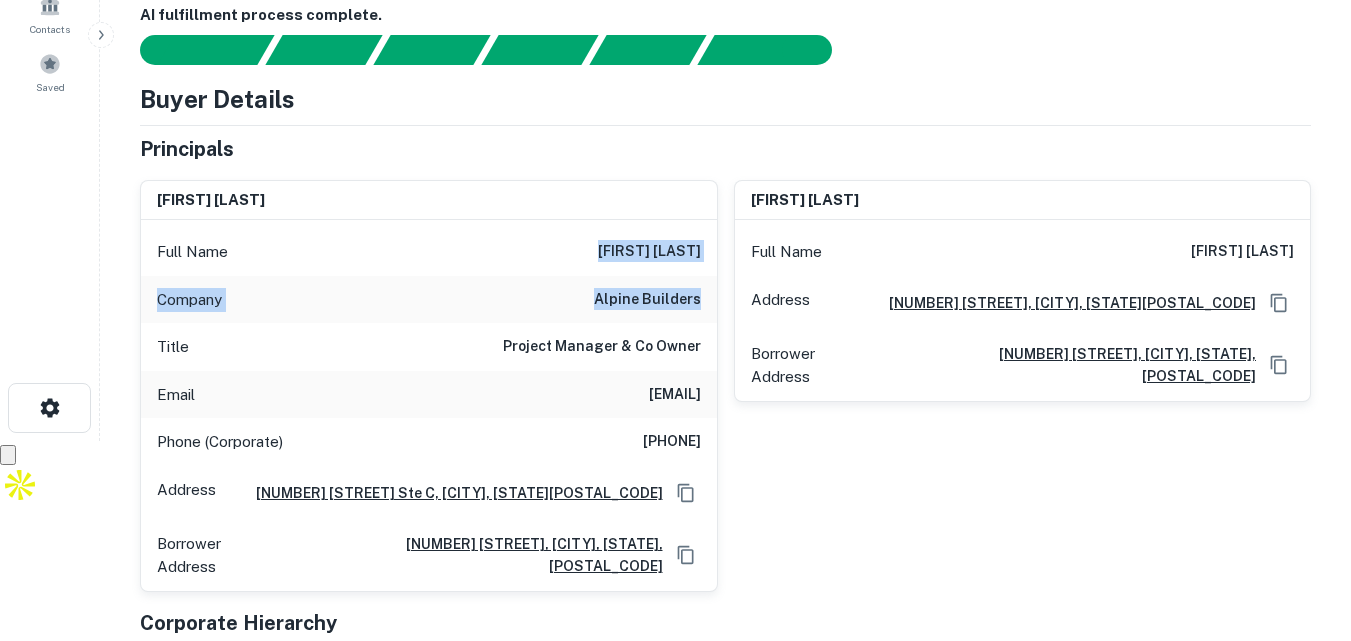 drag, startPoint x: 582, startPoint y: 237, endPoint x: 703, endPoint y: 294, distance: 133.75351 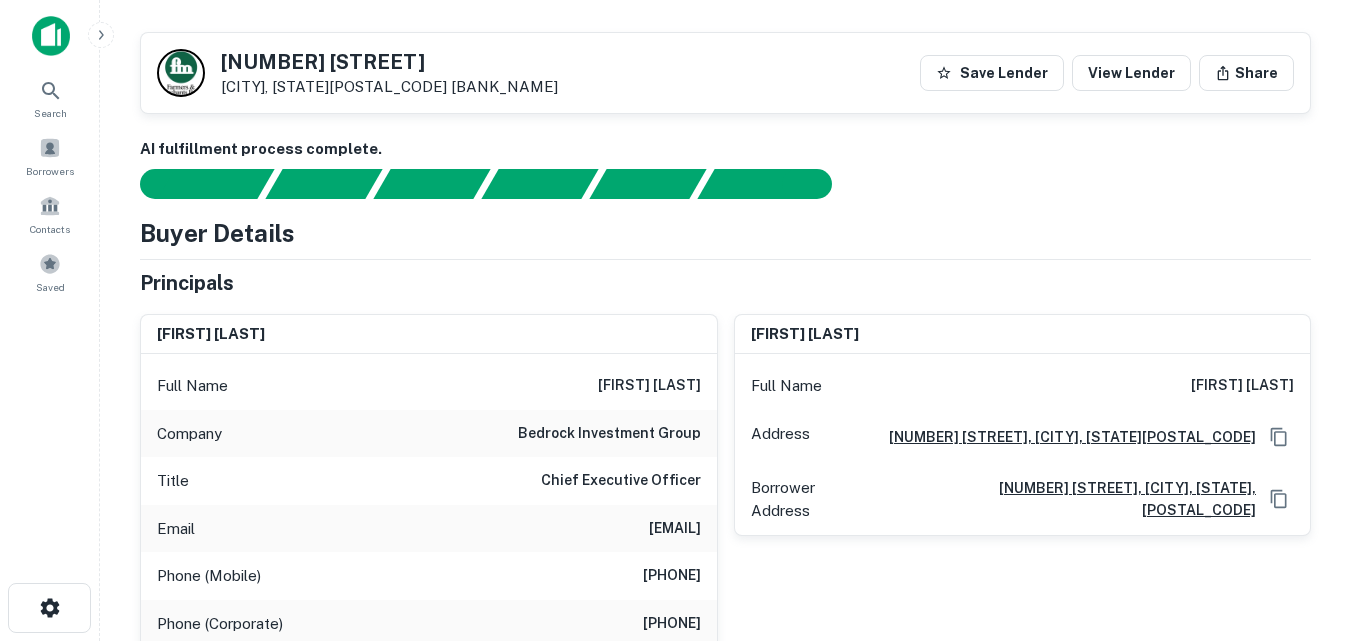 scroll, scrollTop: 300, scrollLeft: 0, axis: vertical 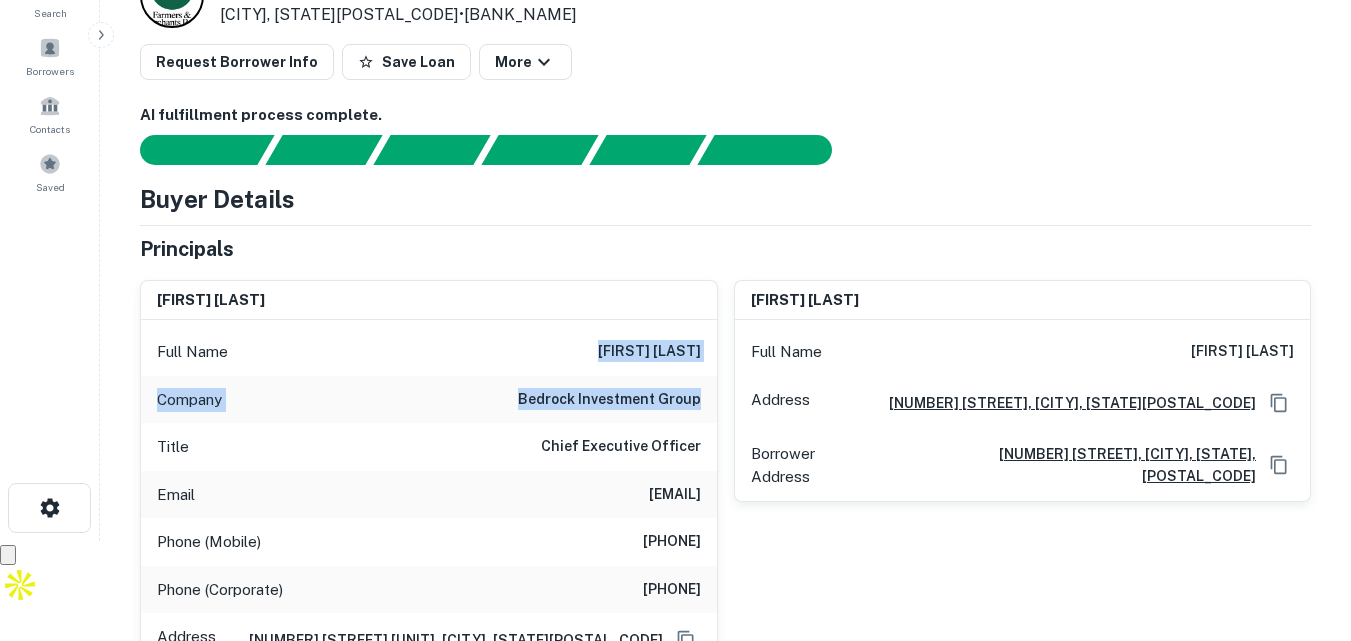 drag, startPoint x: 1166, startPoint y: 333, endPoint x: 1319, endPoint y: 368, distance: 156.95222 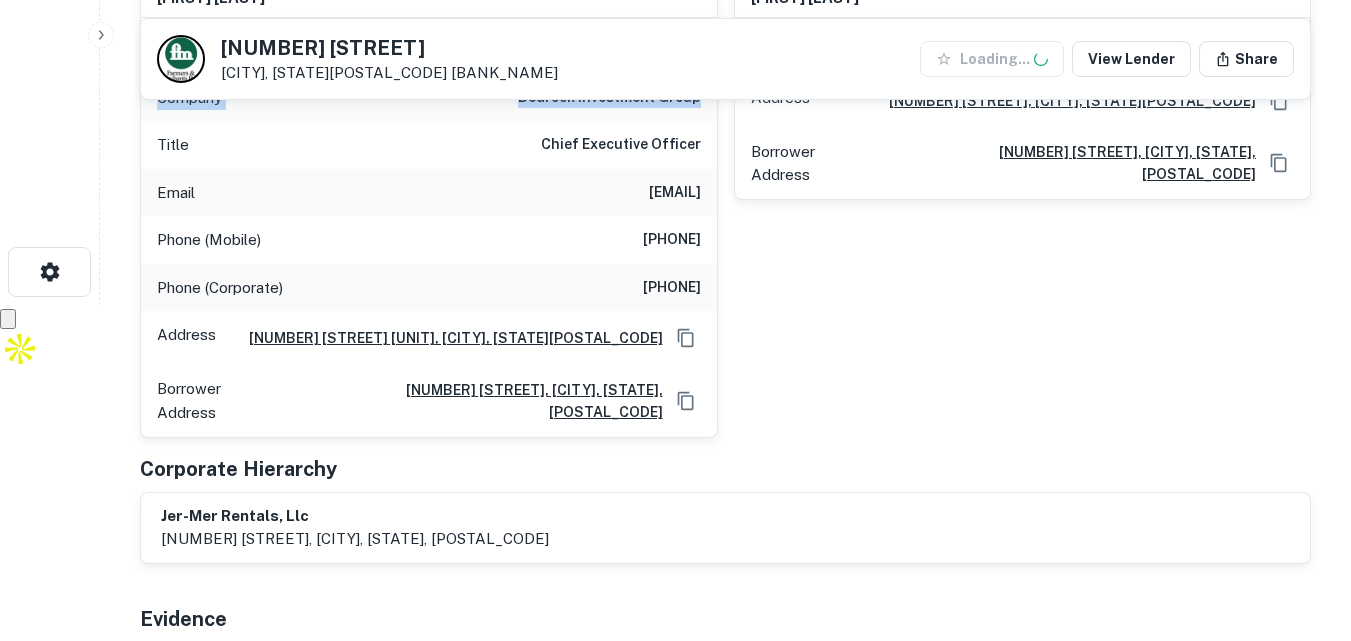 scroll, scrollTop: 300, scrollLeft: 0, axis: vertical 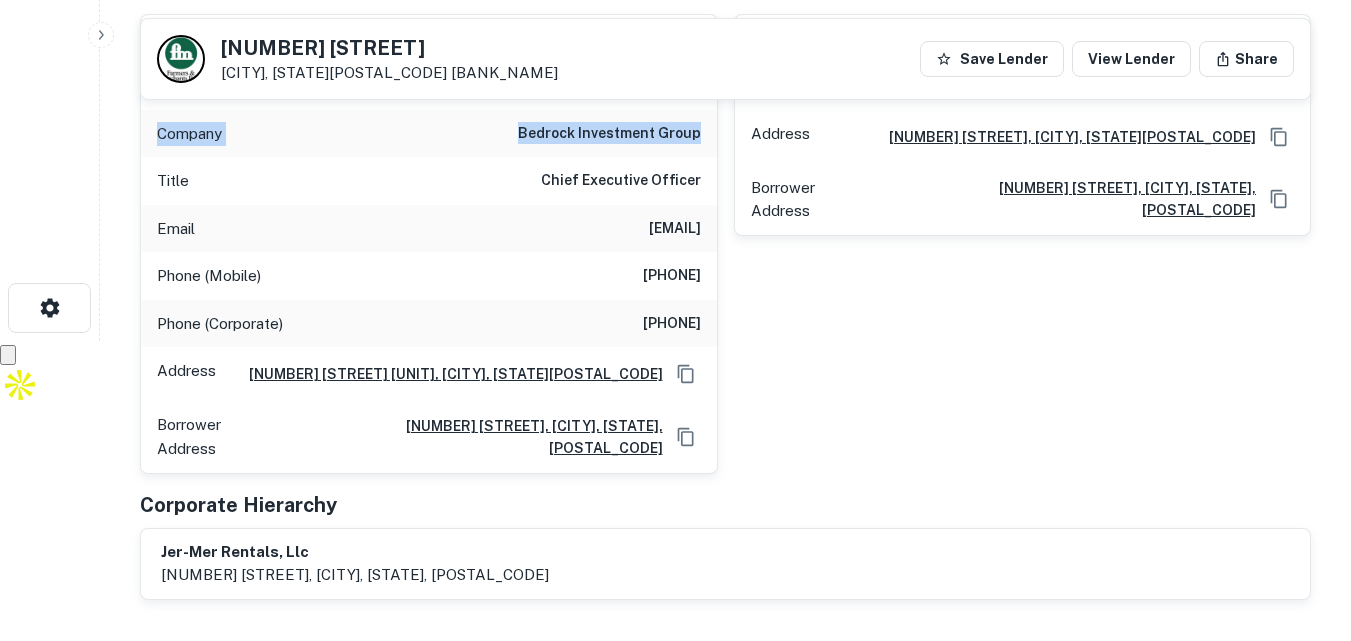 drag, startPoint x: 447, startPoint y: 231, endPoint x: 702, endPoint y: 247, distance: 255.50146 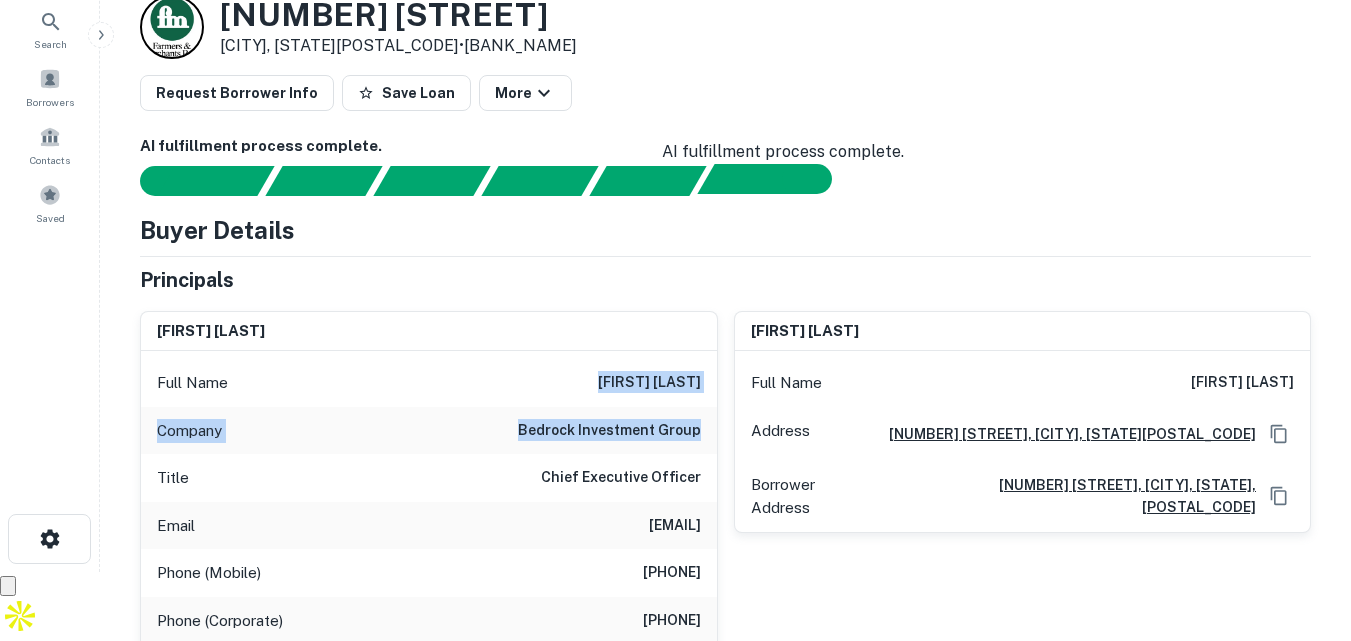scroll, scrollTop: 100, scrollLeft: 0, axis: vertical 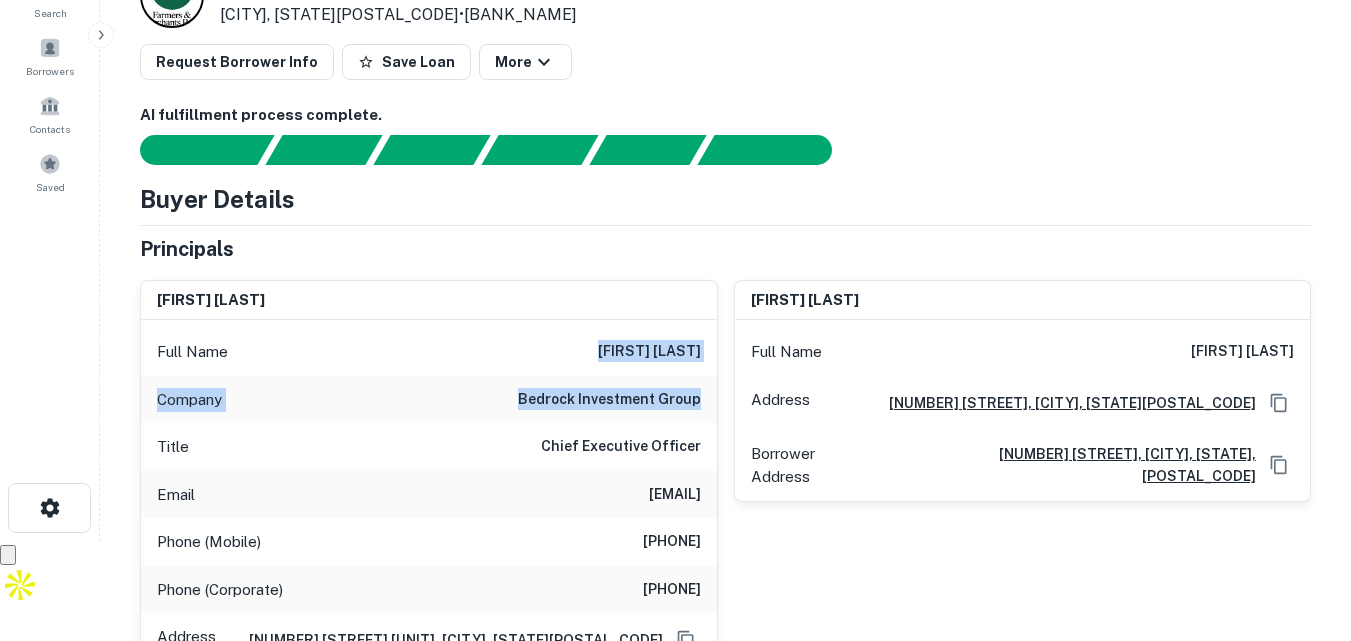 copy on "jeremy@bedrockinvestmentproperty.com" 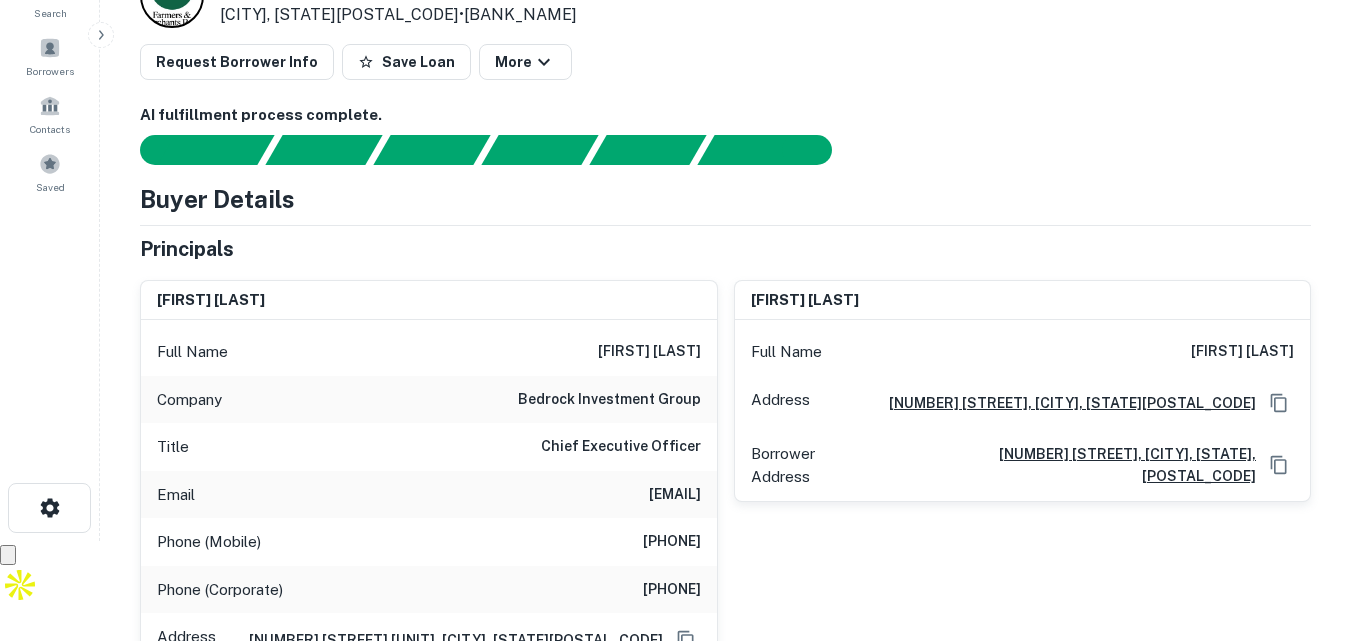 click on "Title Chief Executive Officer" at bounding box center [429, 447] 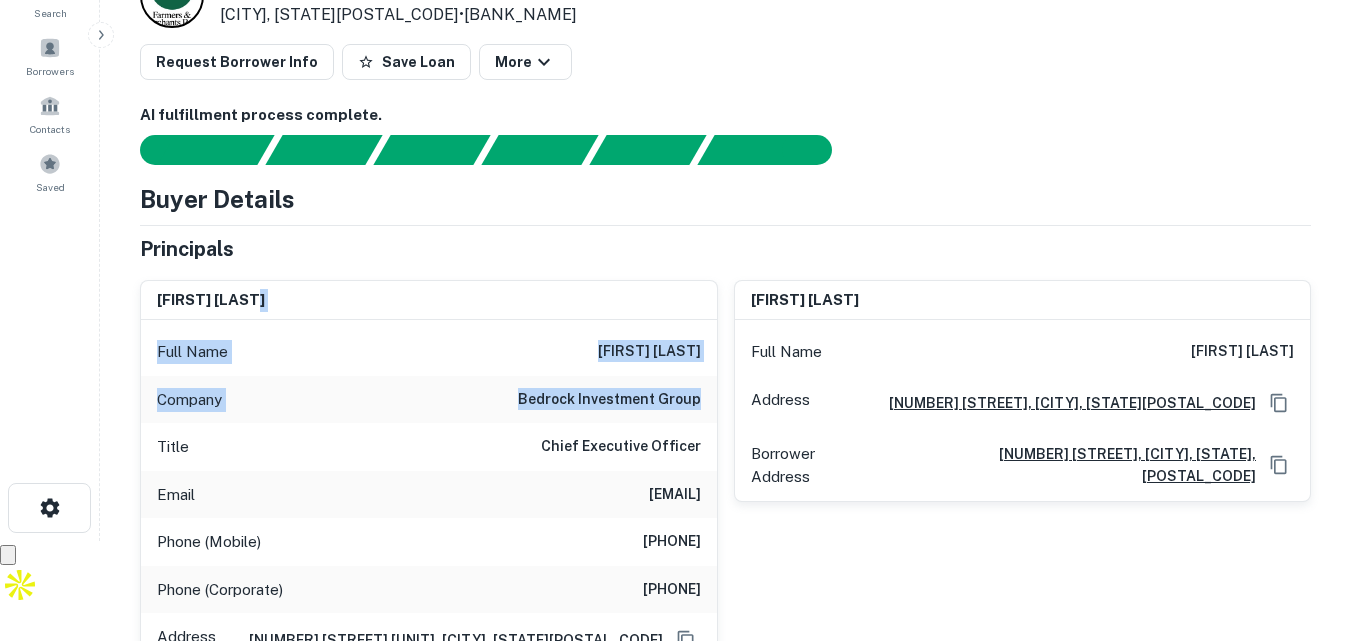 drag, startPoint x: 603, startPoint y: 319, endPoint x: 699, endPoint y: 400, distance: 125.60653 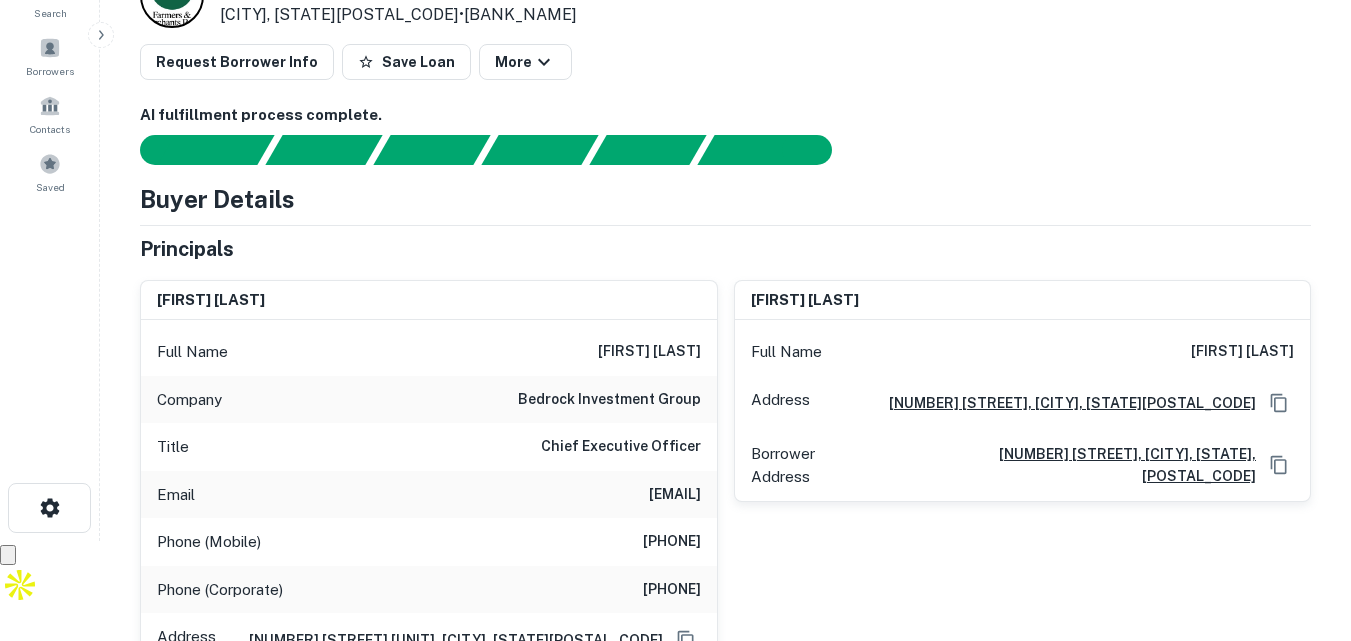 click on "Loan Details 4204 Aggie Rd Jonesboro, AR72405   •  Farmers & Merchants Bank Request Borrower Info Save Loan More AI fulfillment process complete.   Buyer Details Principals jeremy watson Full Name jeremy watson Company bedrock investment group Title Chief Executive Officer Email jeremy@bedrockinvestmentproperty.com Phone (Mobile) (801) 833-1416 Phone (Corporate) (833) 255-0055 Address 125 E Main St #205, American Fork, UT72405-8733  Borrower Address 3615 burdyshaw dr, jonesboro, AR, 72405-8733 meredith w. türley Full Name meredith w. türley Address 3615 Burdyshaw Dr, Jonesboro, AR72405-8733  Borrower Address 3615 burdyshaw dr, jonesboro, AR, 72405-8733 Corporate Hierarchy jer-mer rentals, llc 3615 burdyshaw dr, jonesboro, ar, 72405-8733 Evidence Name Source Type 4204 aggie - deed.pdf Mortgage Deed pdf Download Other Mortgages on Property Transaction Date Buyer Name Seller Name Sale Amount Mortgage Amount 08/07/2018 jer mer rentals llc - $819.3k View Summary Mortgage Details Borrower Name Transaction Date" at bounding box center (725, 2111) 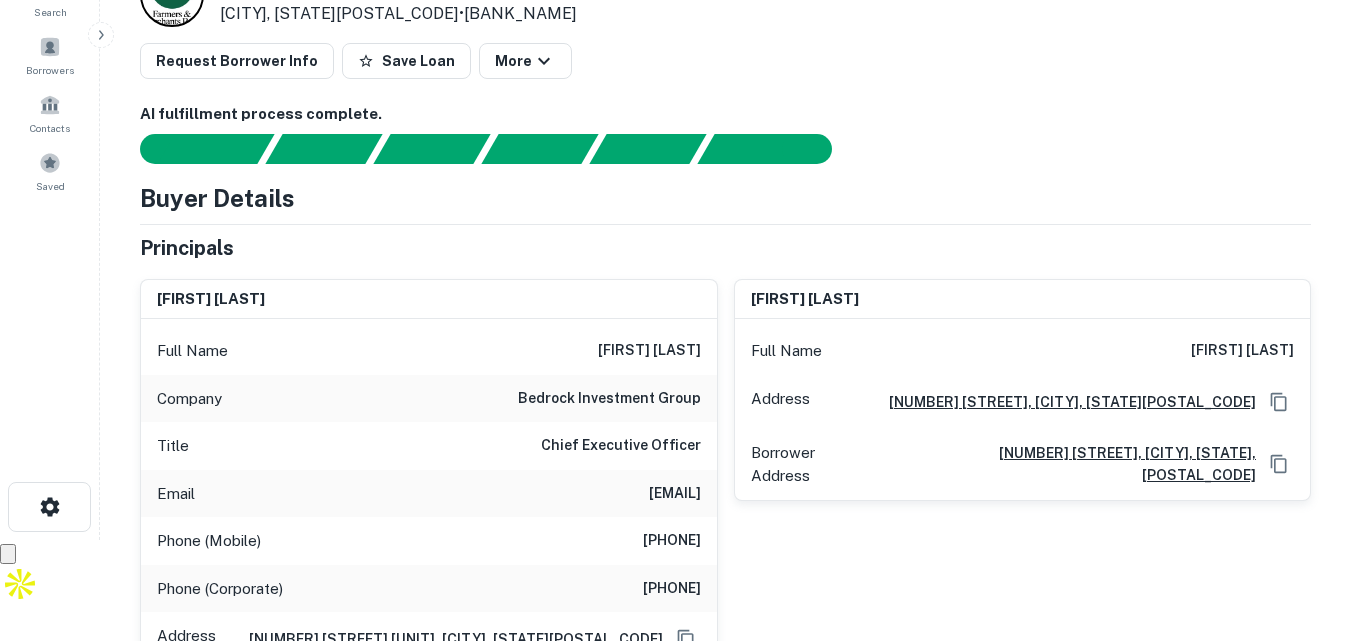 scroll, scrollTop: 100, scrollLeft: 0, axis: vertical 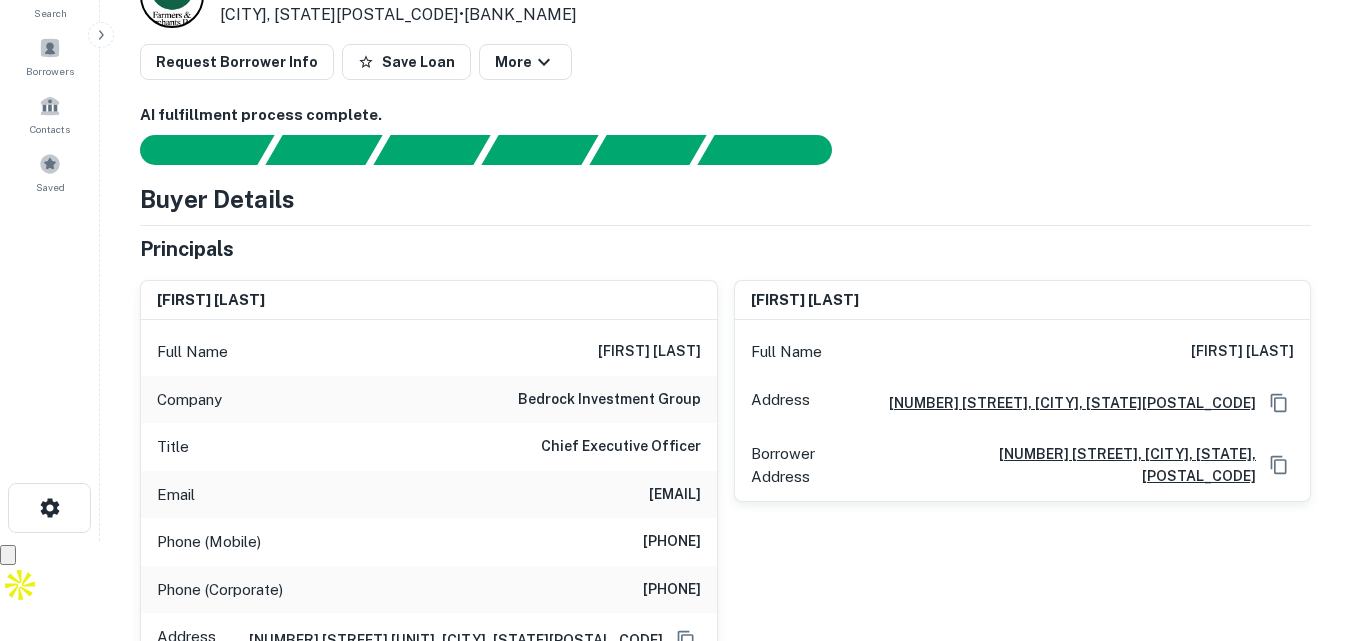 drag, startPoint x: 1162, startPoint y: 339, endPoint x: 1365, endPoint y: 349, distance: 203.24615 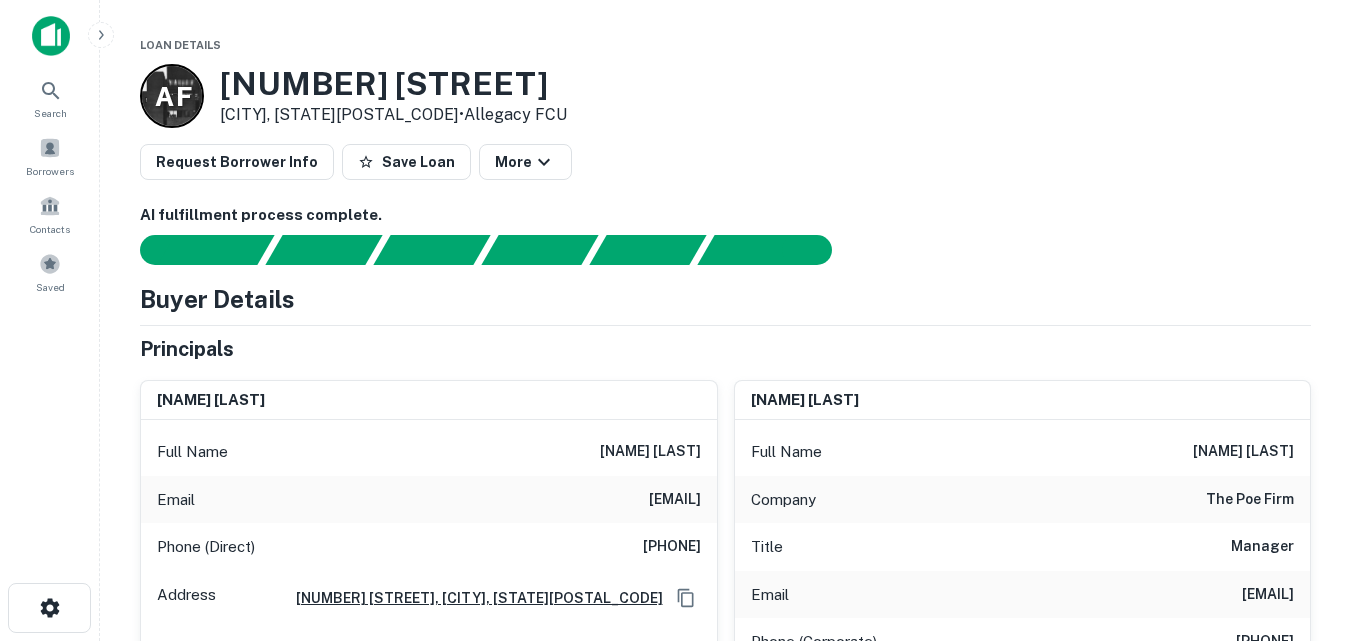 scroll, scrollTop: 200, scrollLeft: 0, axis: vertical 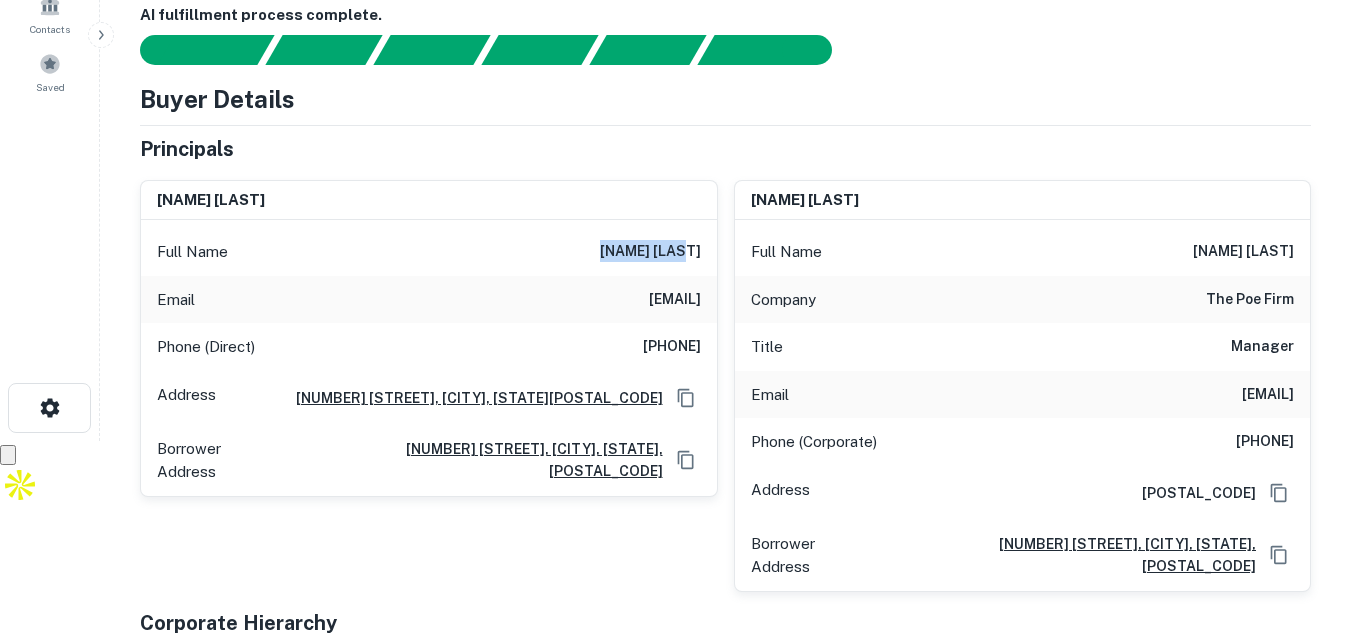 drag, startPoint x: 622, startPoint y: 242, endPoint x: 692, endPoint y: 253, distance: 70.85902 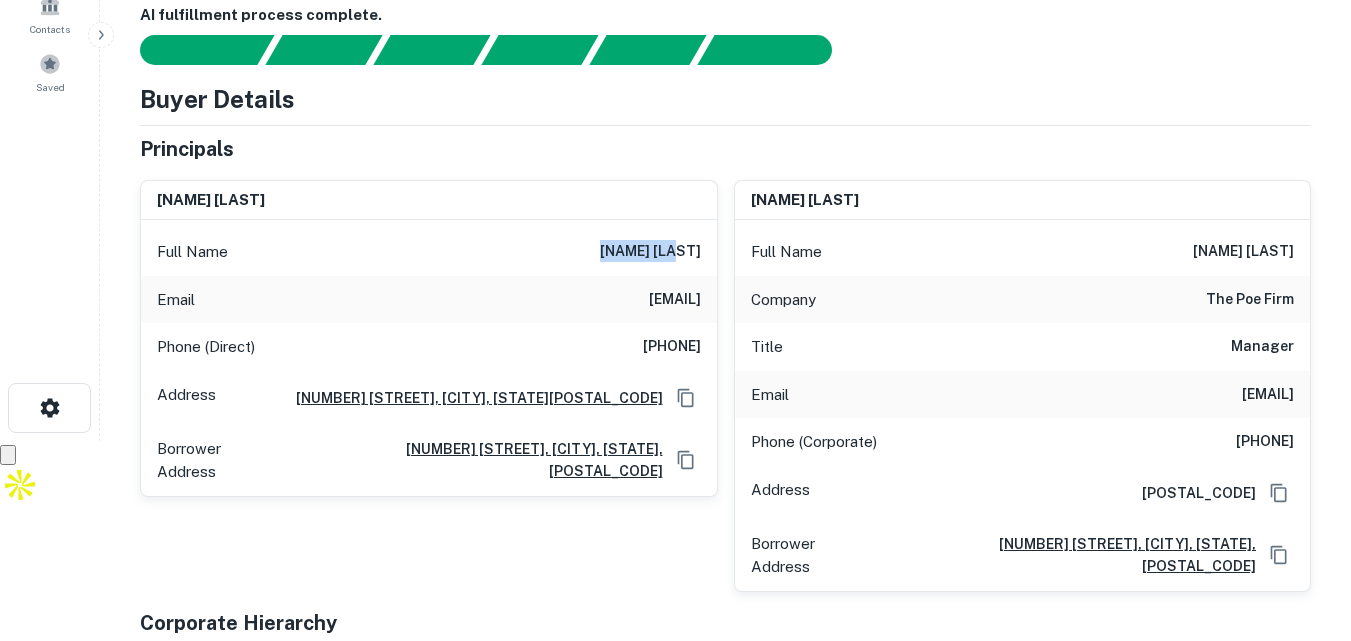 copy on "richard po" 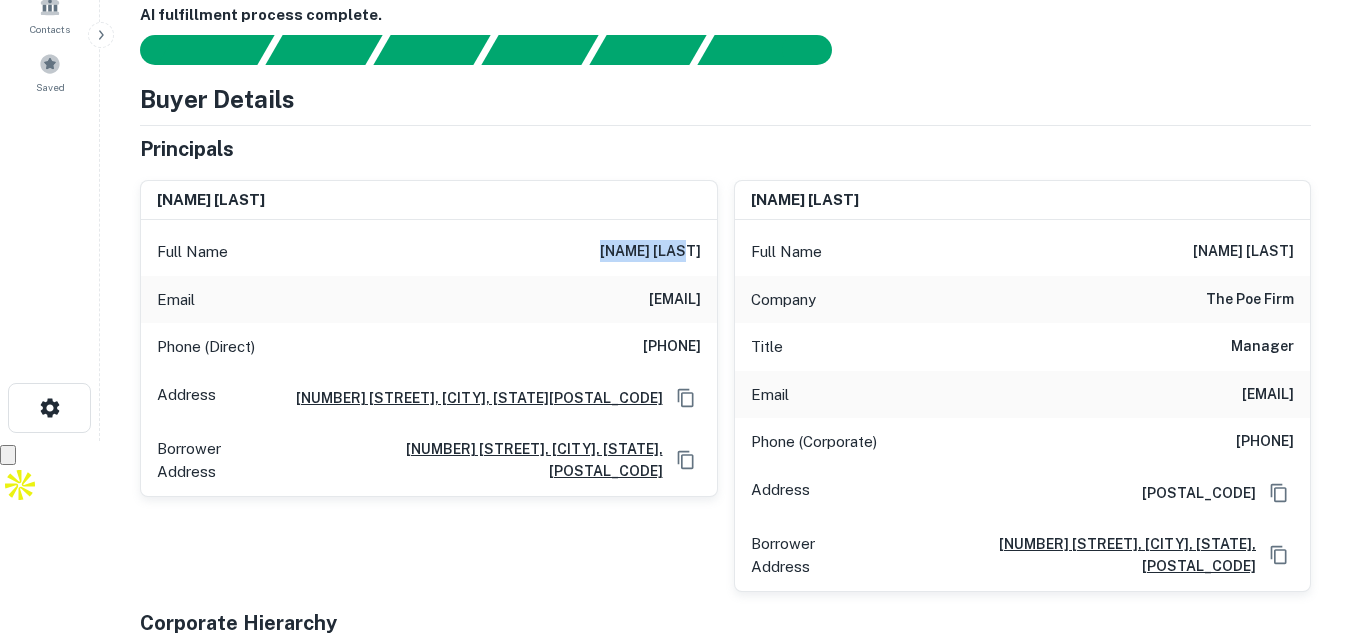 drag, startPoint x: 594, startPoint y: 255, endPoint x: 710, endPoint y: 246, distance: 116.34862 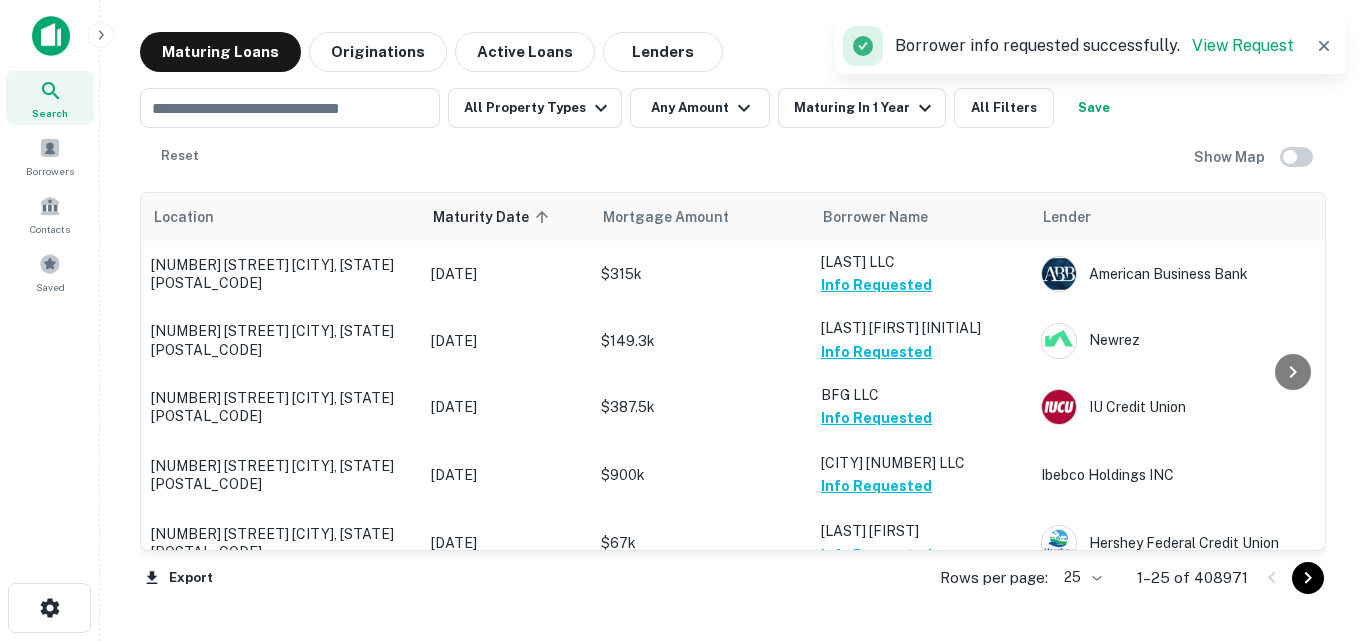 scroll, scrollTop: 0, scrollLeft: 0, axis: both 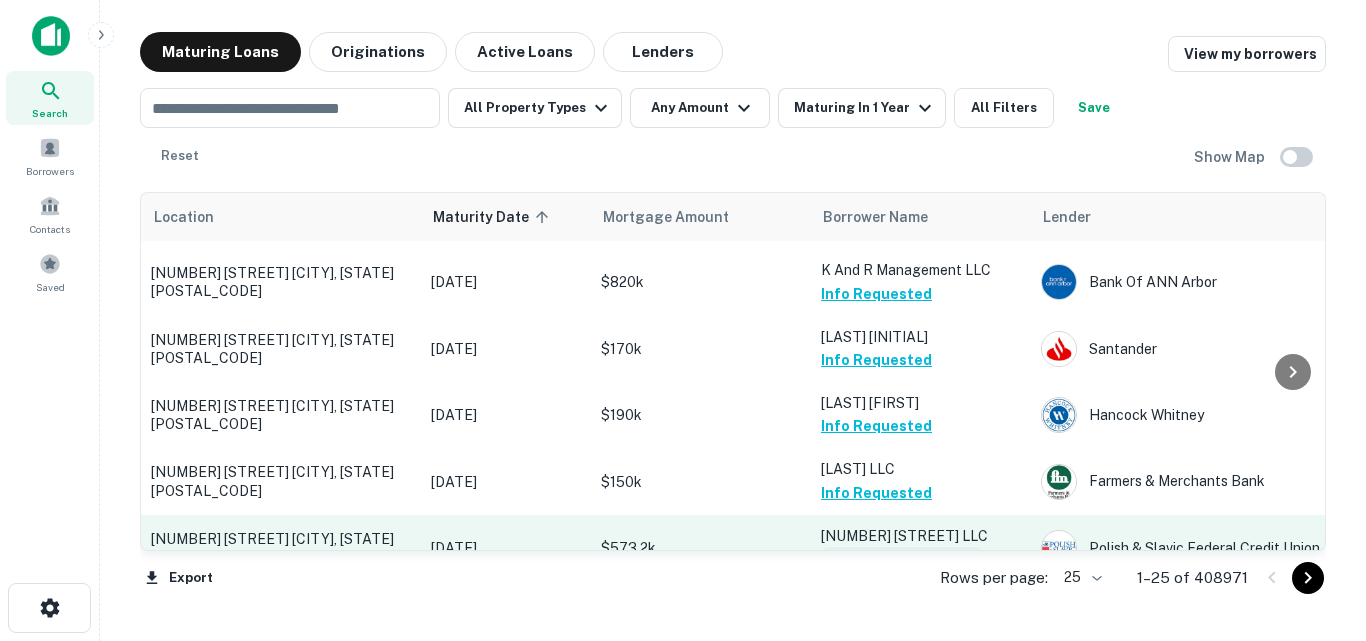 click on "Request Borrower Info" at bounding box center (902, 559) 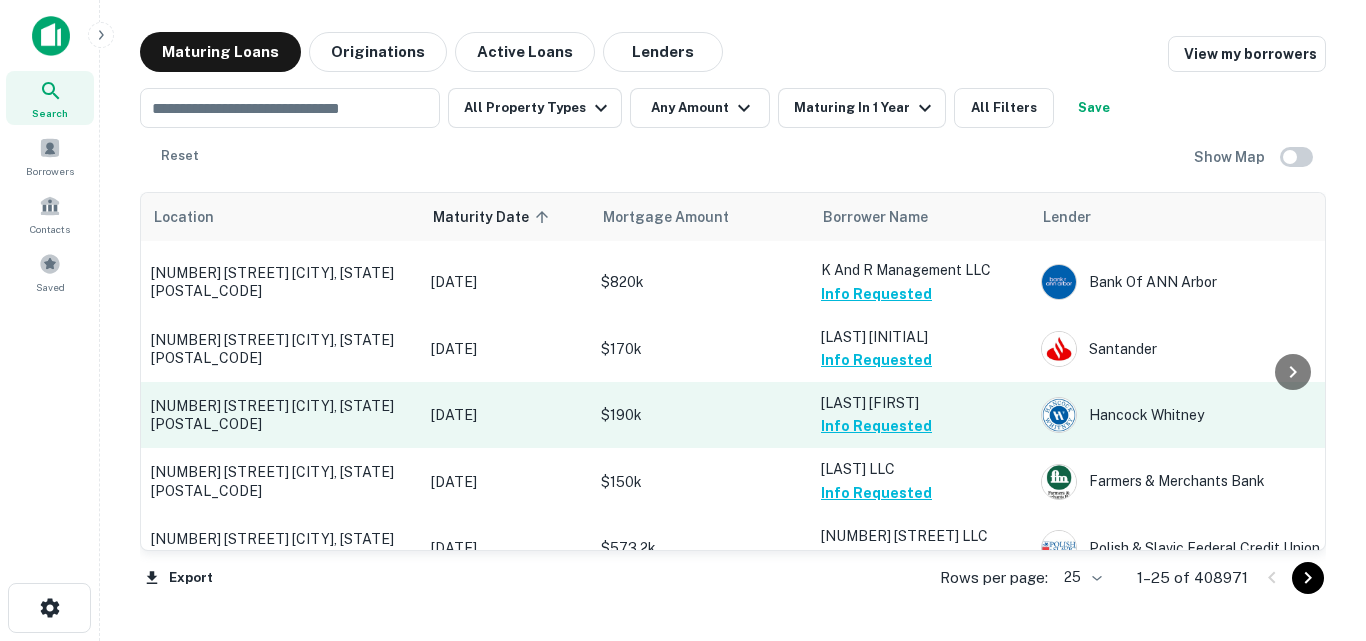 scroll, scrollTop: 900, scrollLeft: 0, axis: vertical 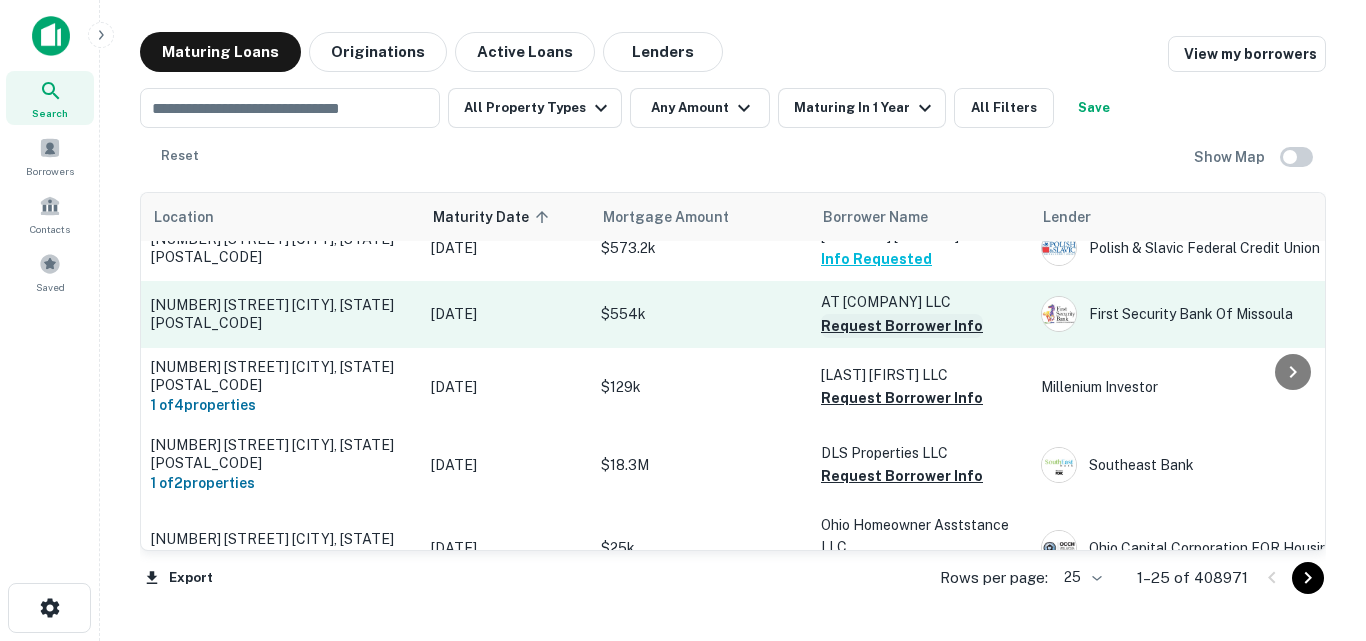 click on "Request Borrower Info" at bounding box center [902, 326] 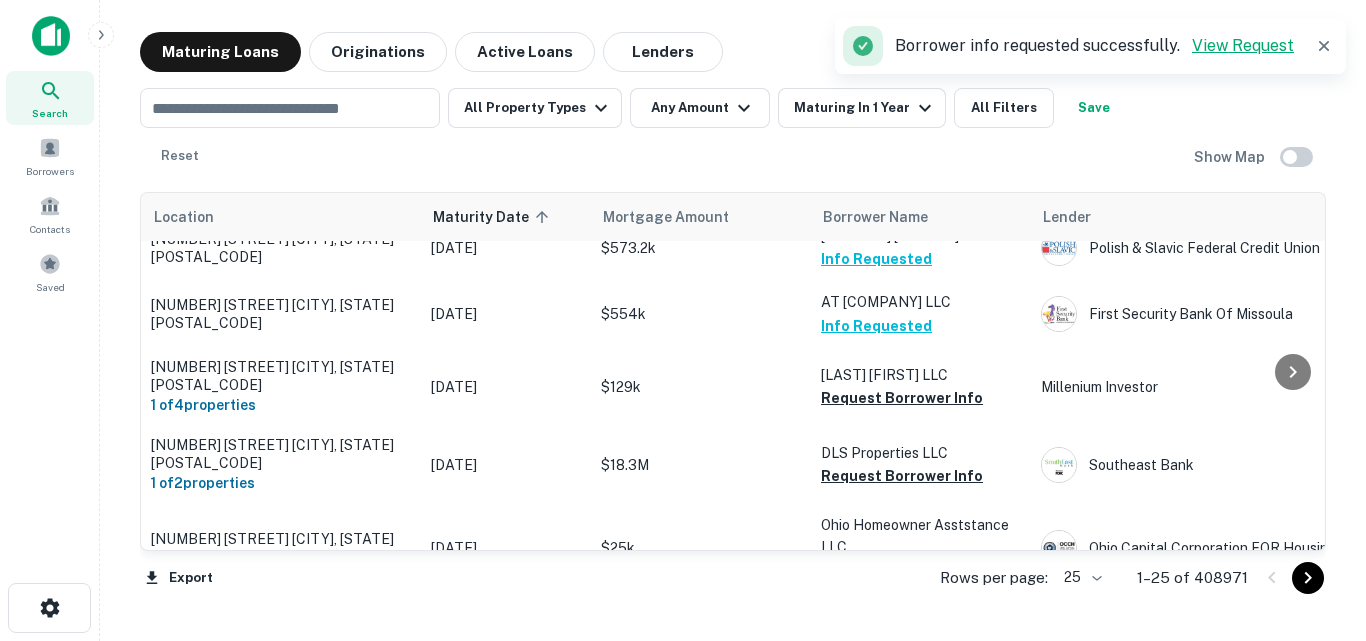 click on "View Request" at bounding box center [1243, 45] 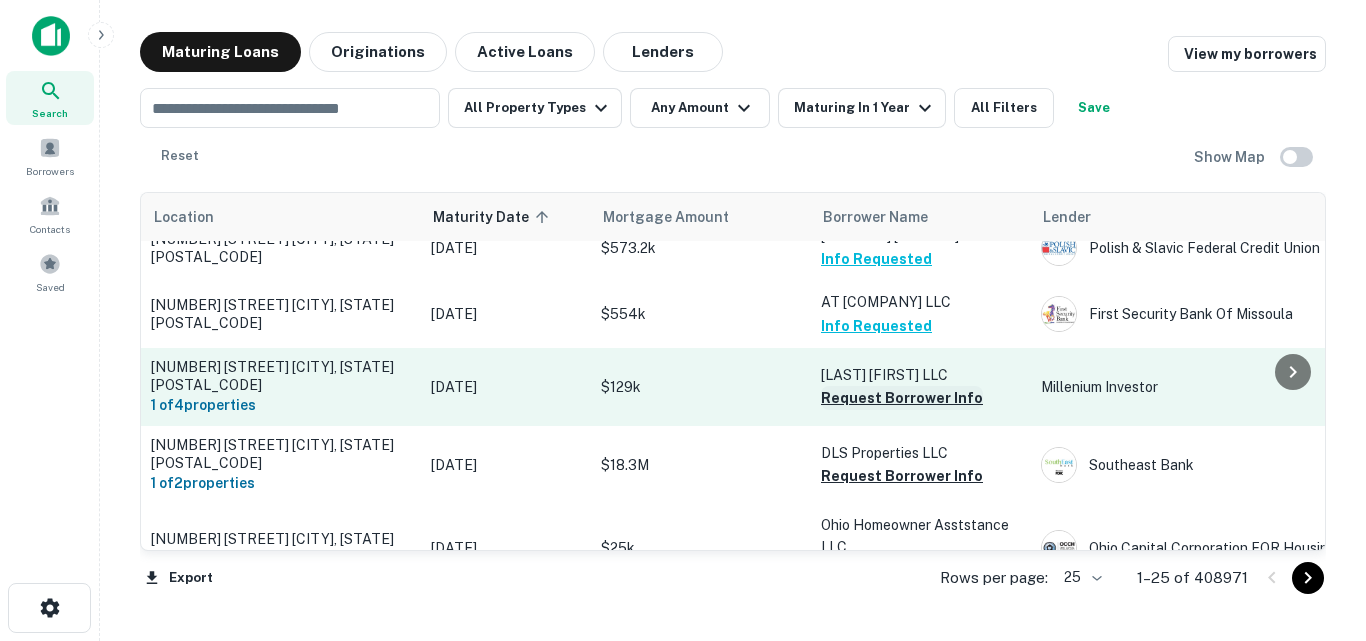 click on "Request Borrower Info" at bounding box center [902, 398] 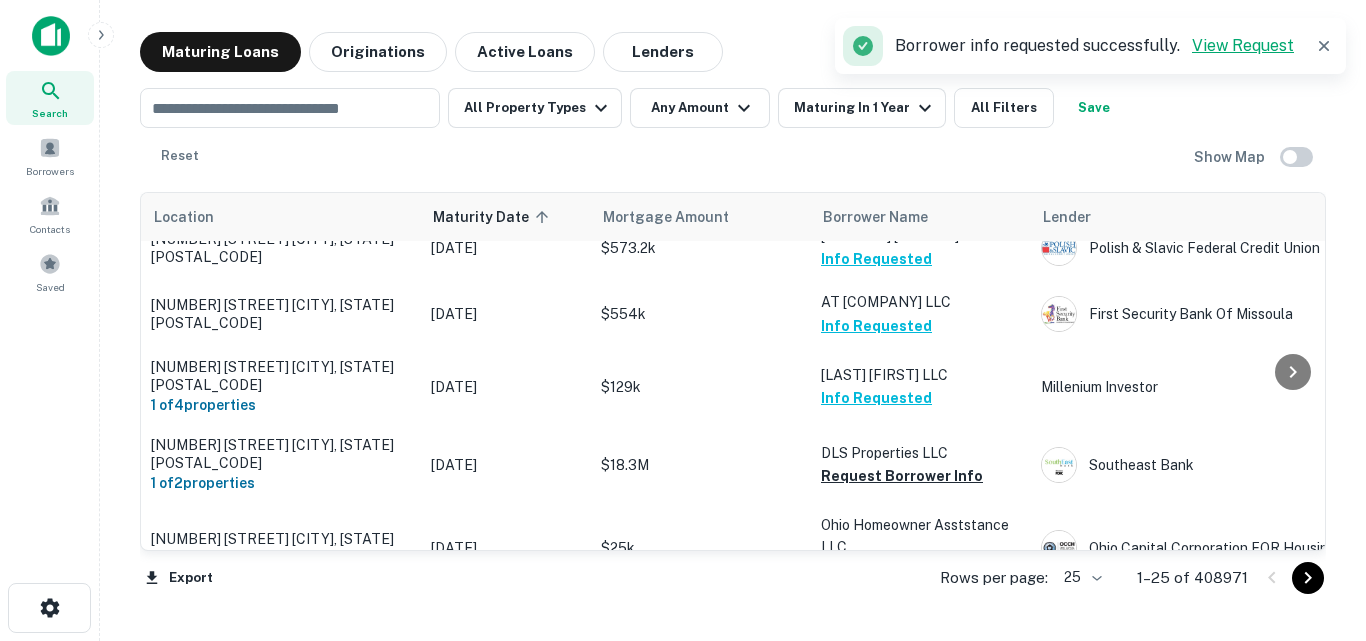 click on "View Request" at bounding box center [1243, 45] 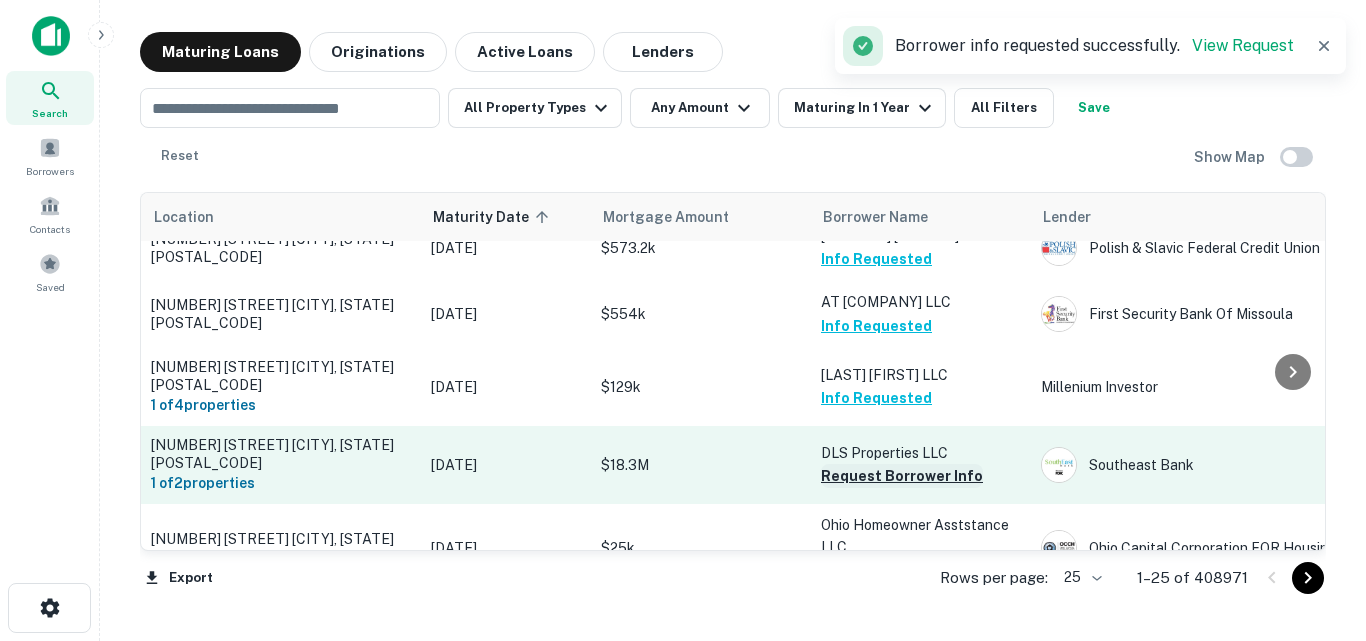 click on "Request Borrower Info" at bounding box center (902, 476) 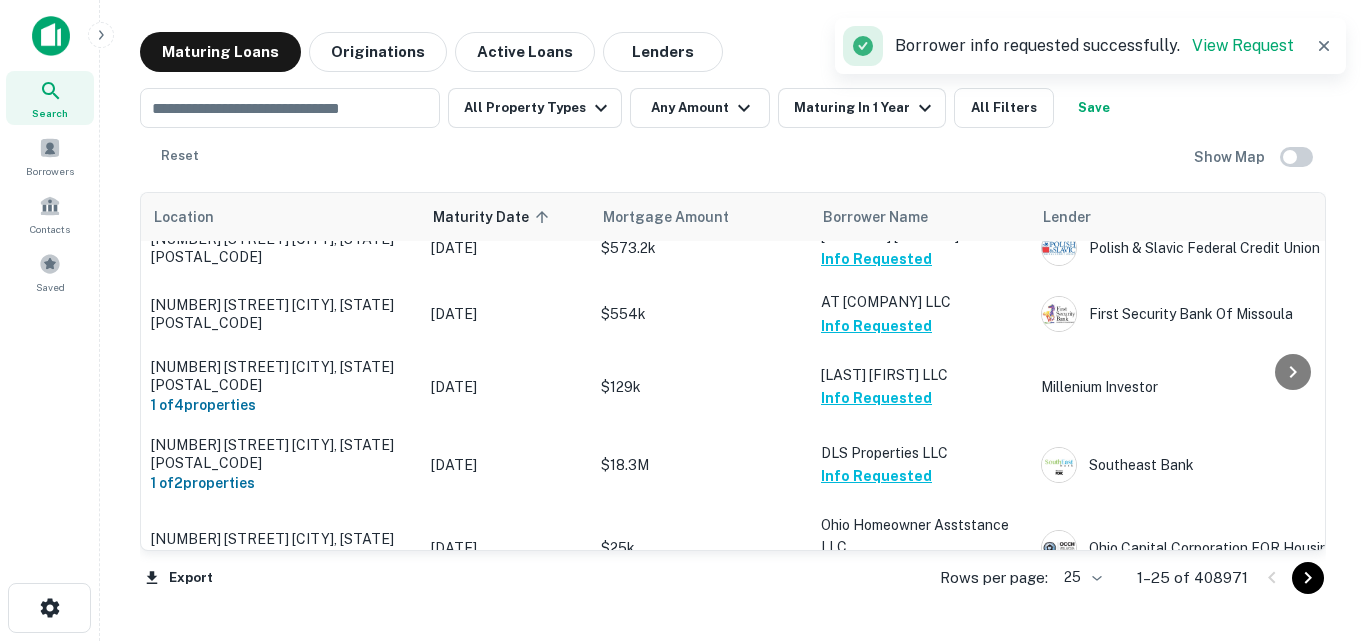 click on "Borrower info requested successfully.   View Request" at bounding box center [1094, 46] 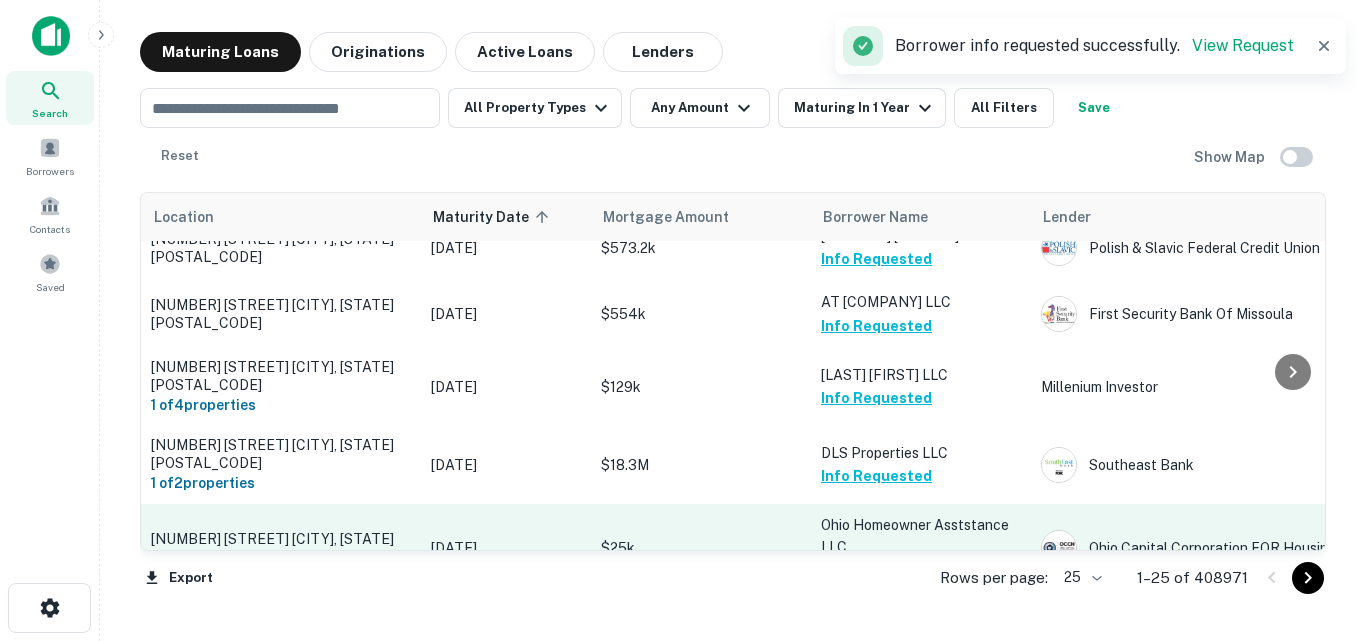 click on "Request Borrower Info" at bounding box center (902, 571) 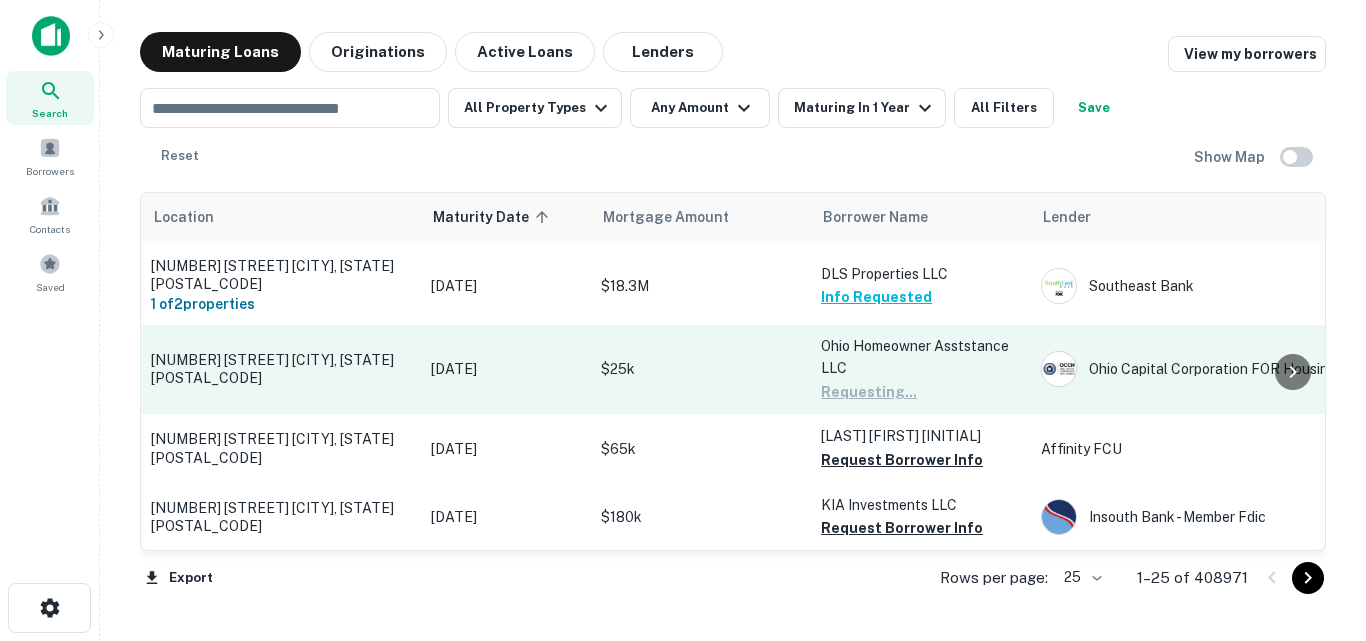 scroll, scrollTop: 1100, scrollLeft: 0, axis: vertical 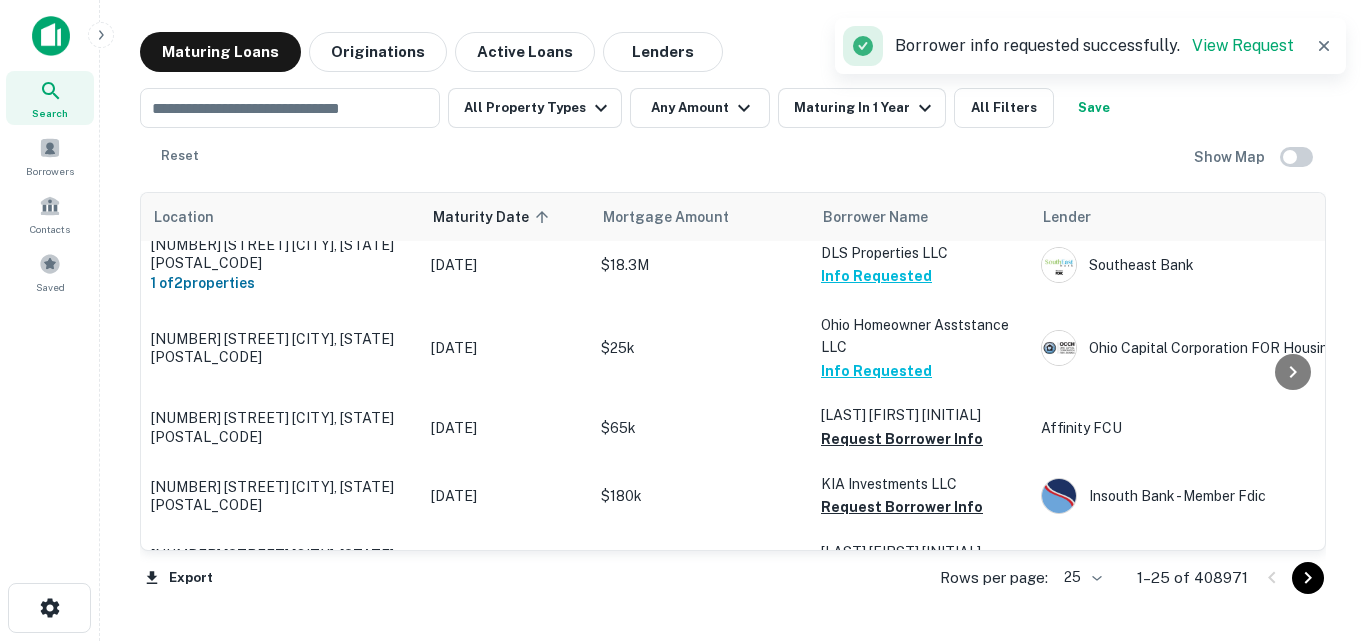 click on "View Request" at bounding box center [1243, 45] 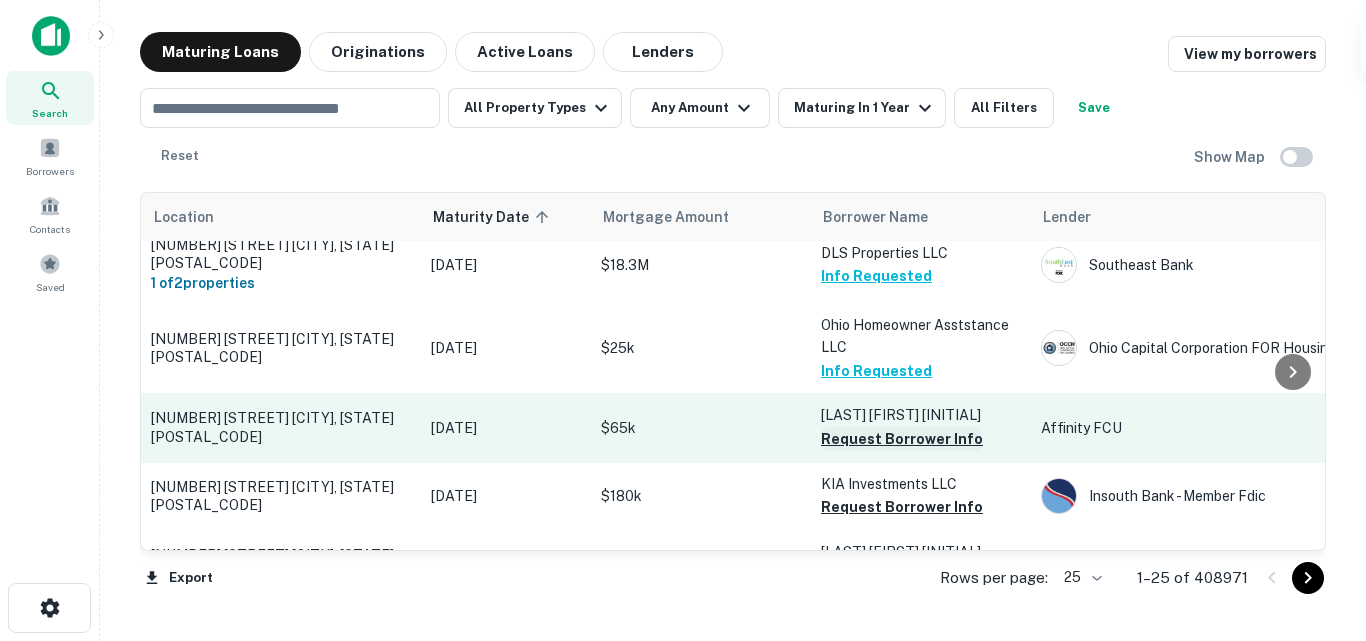 click on "Request Borrower Info" at bounding box center (902, 439) 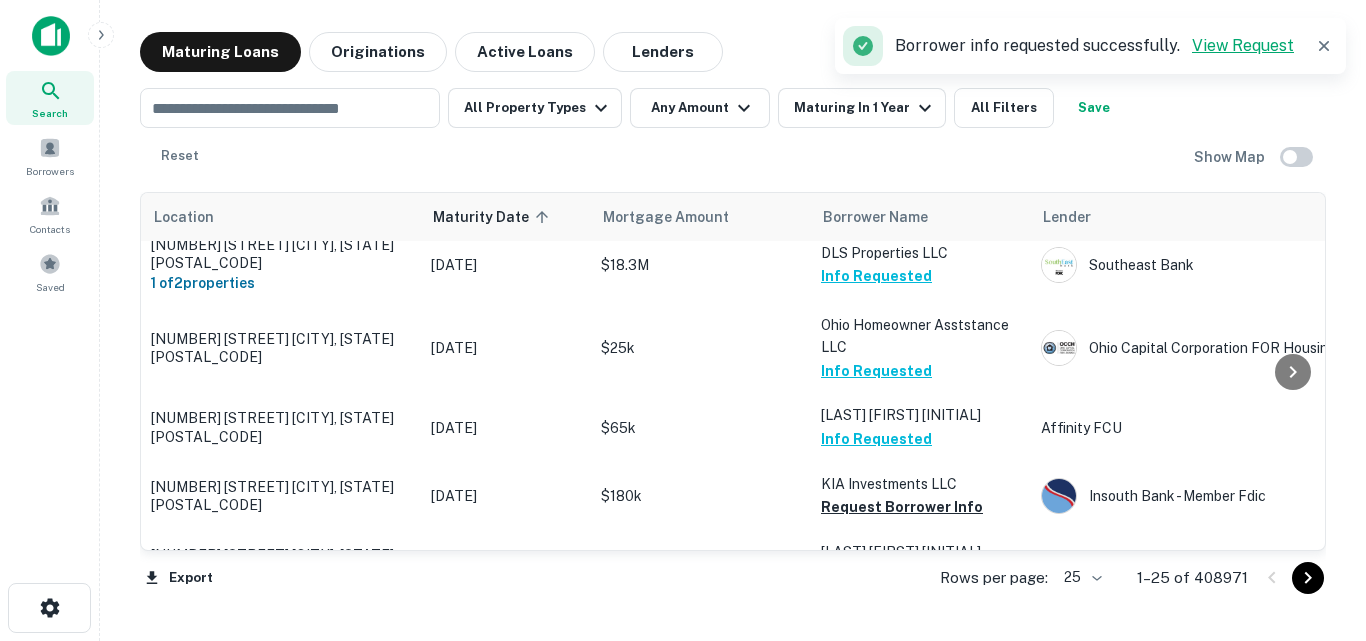 click on "View Request" at bounding box center [1243, 45] 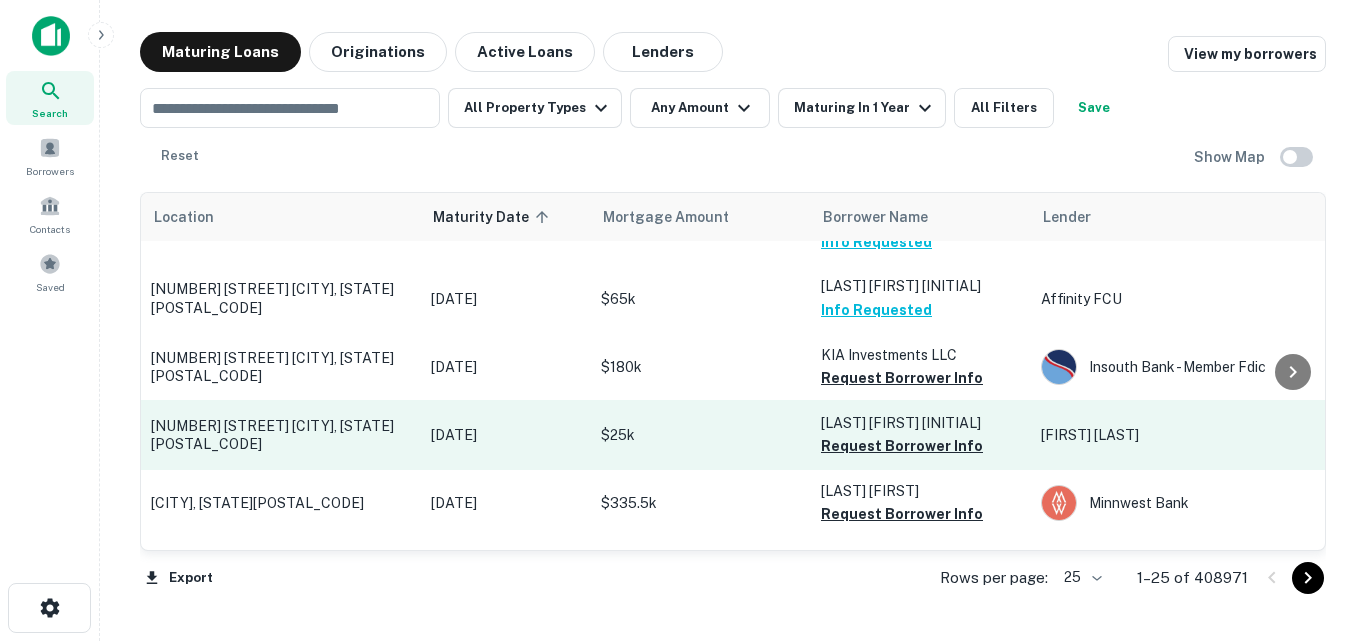 scroll, scrollTop: 1200, scrollLeft: 0, axis: vertical 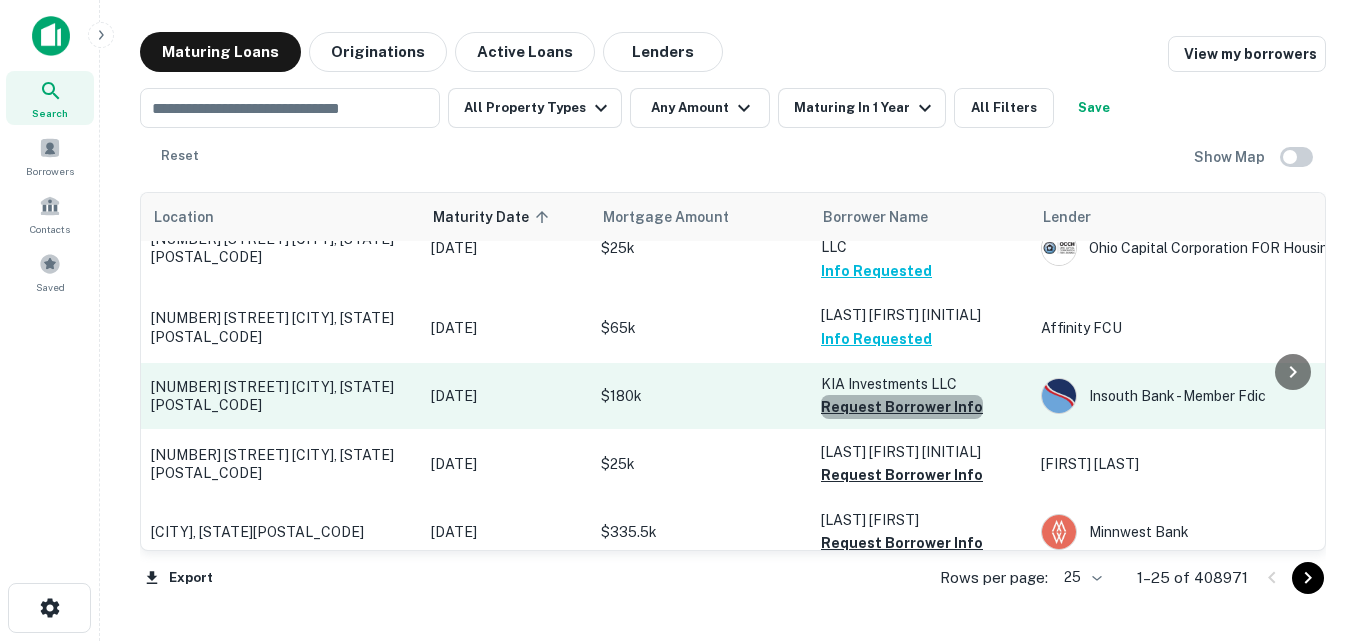 click on "Request Borrower Info" at bounding box center [902, 407] 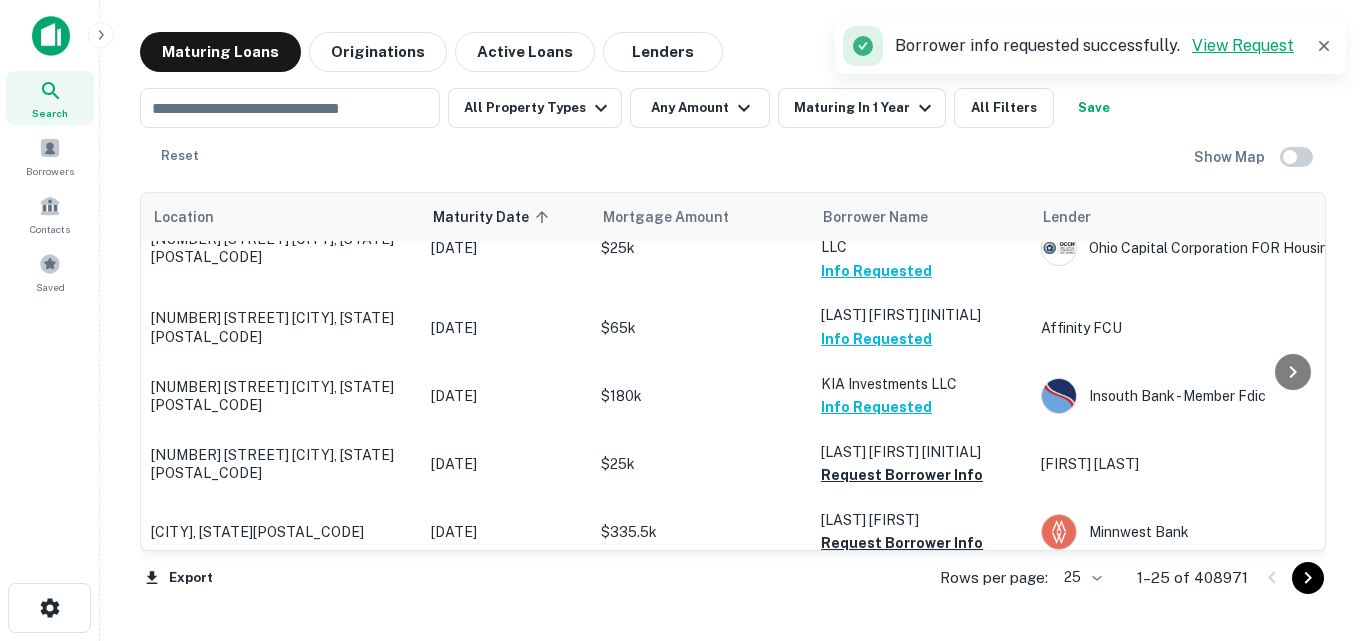 click on "View Request" at bounding box center [1243, 45] 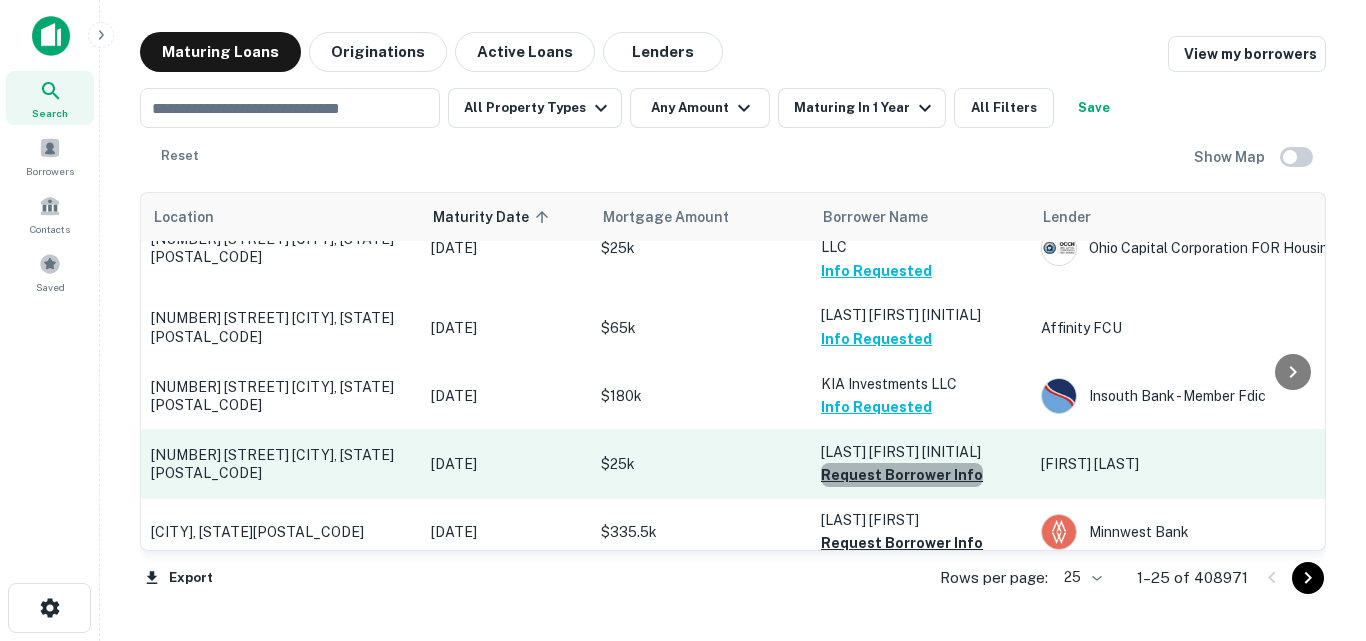 click on "Request Borrower Info" at bounding box center [902, 475] 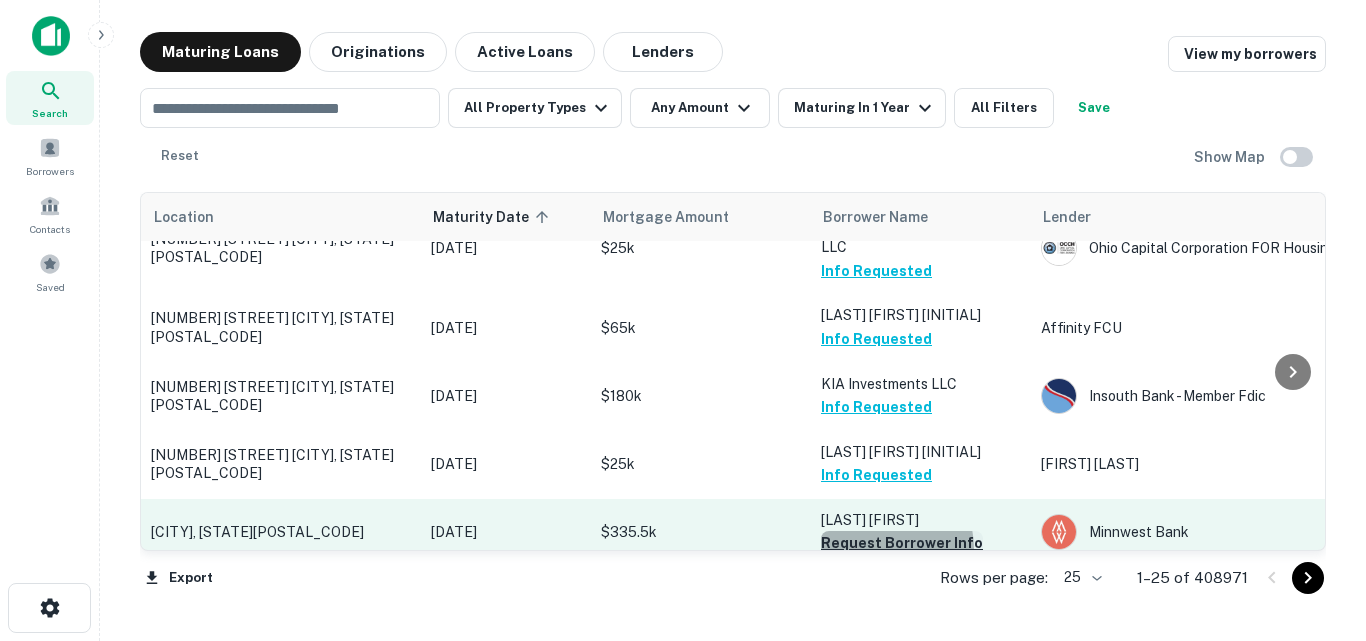 click on "Request Borrower Info" at bounding box center [902, 543] 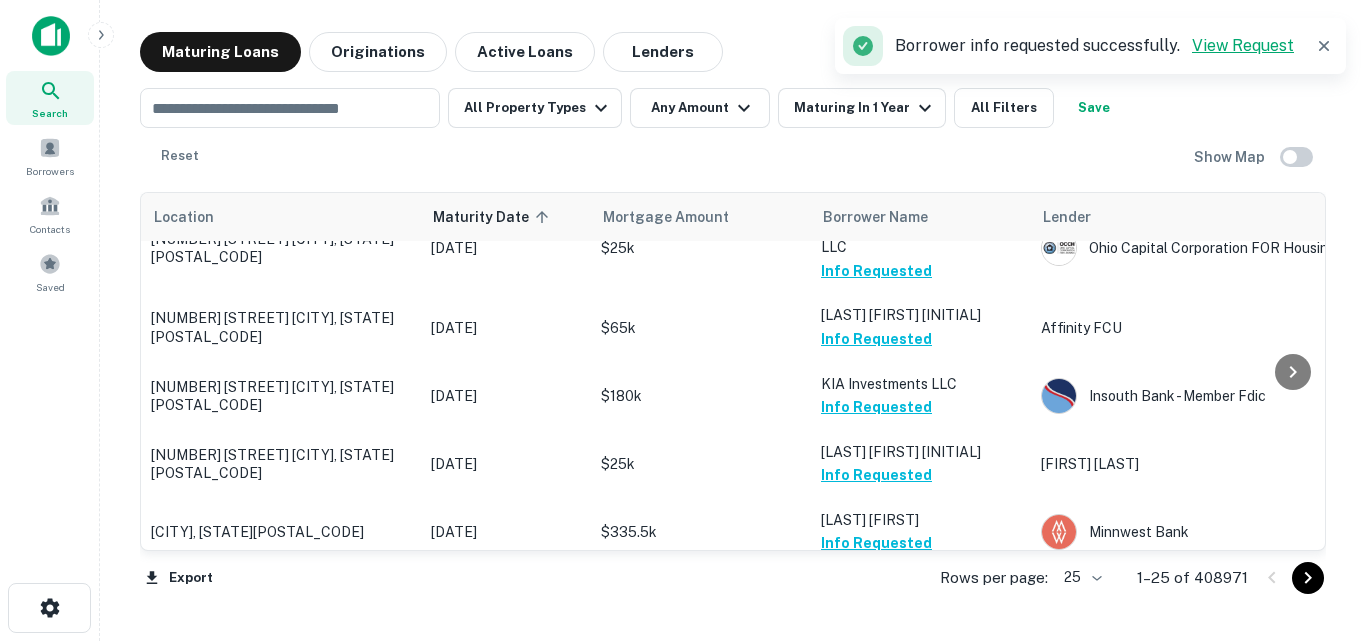 click on "View Request" at bounding box center (1243, 45) 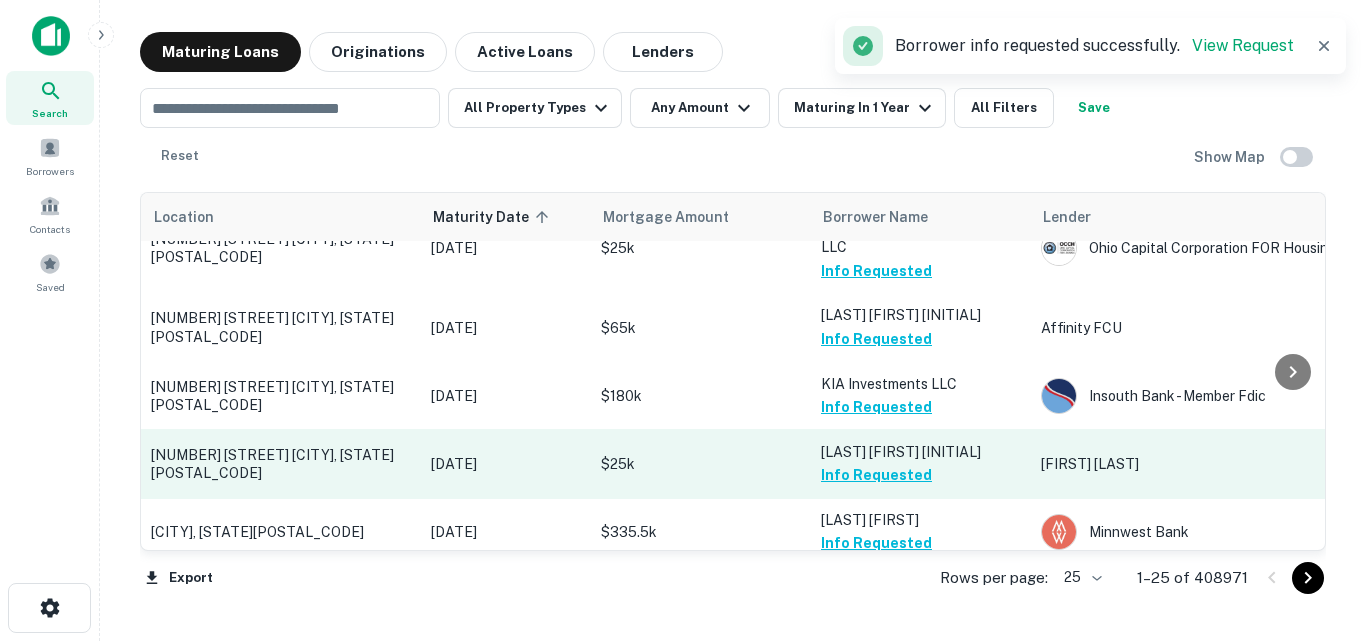 scroll, scrollTop: 1385, scrollLeft: 0, axis: vertical 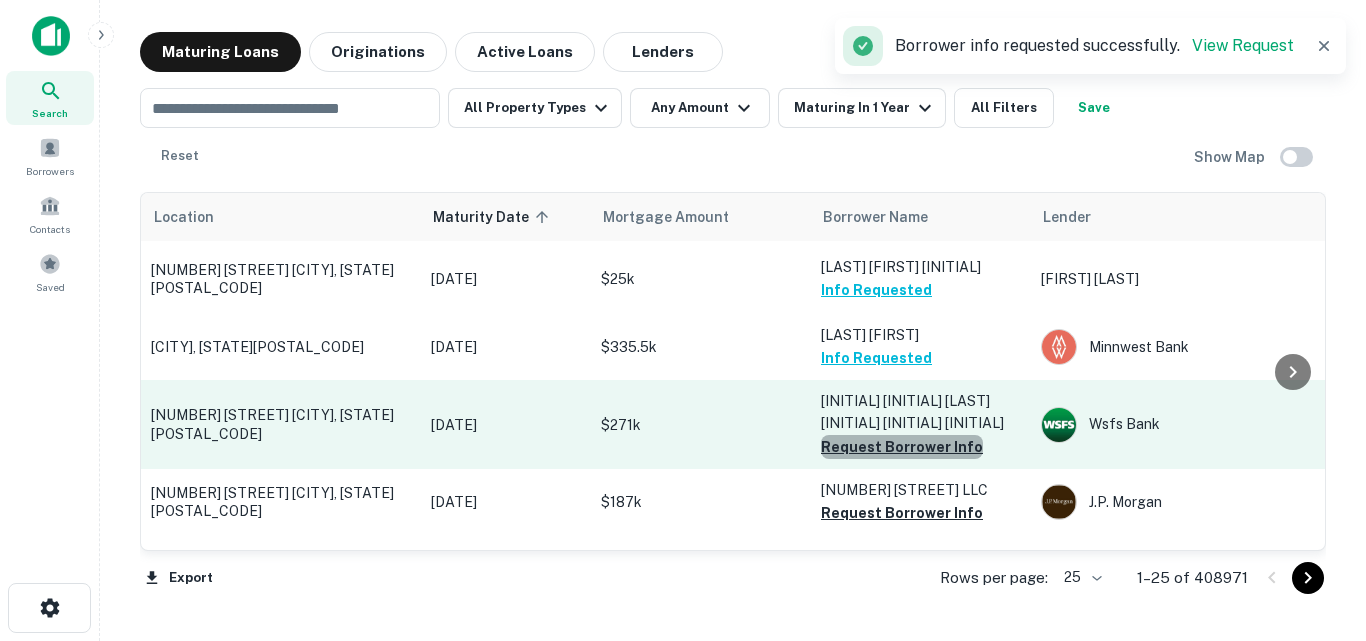 click on "Request Borrower Info" at bounding box center [902, 447] 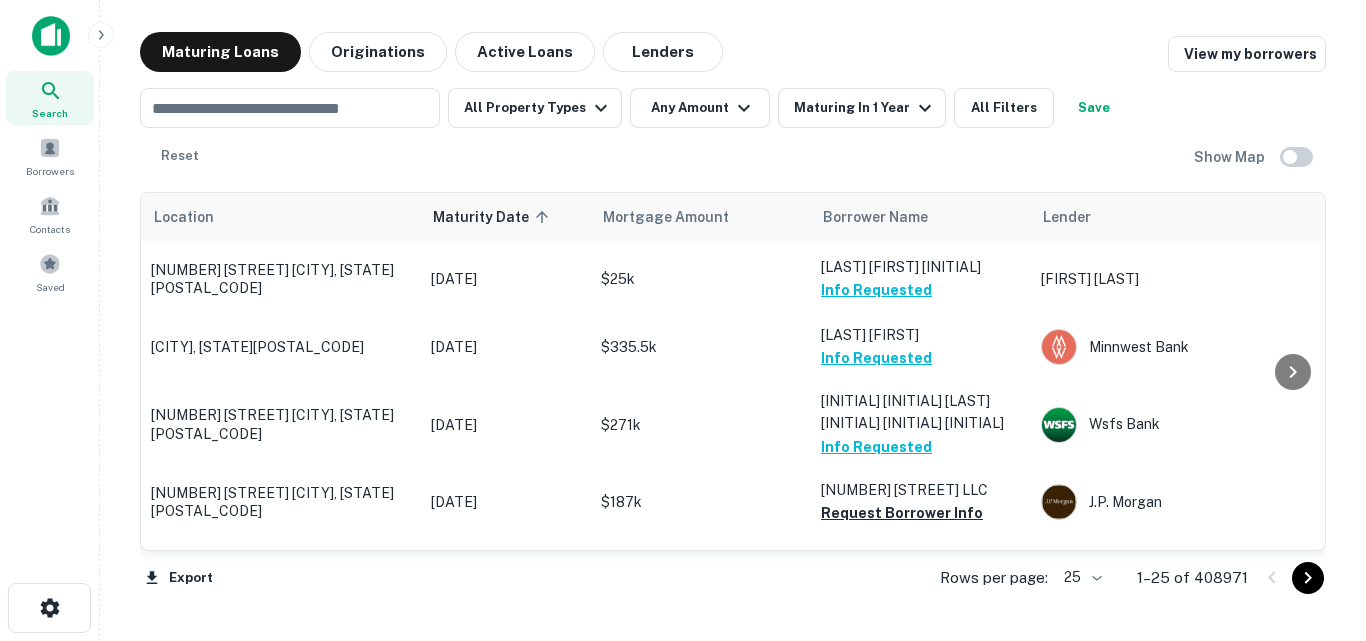click on "Maturing Loans Originations Active Loans Lenders View my borrowers" at bounding box center (733, 52) 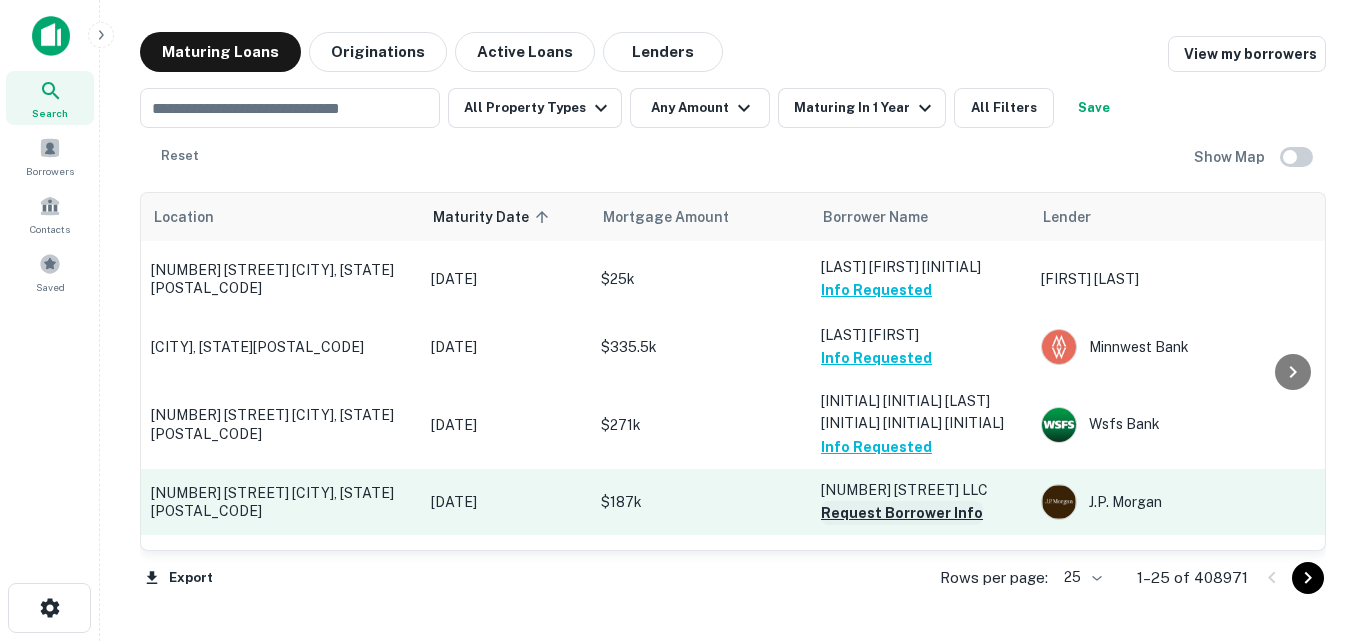 click on "Request Borrower Info" at bounding box center [902, 513] 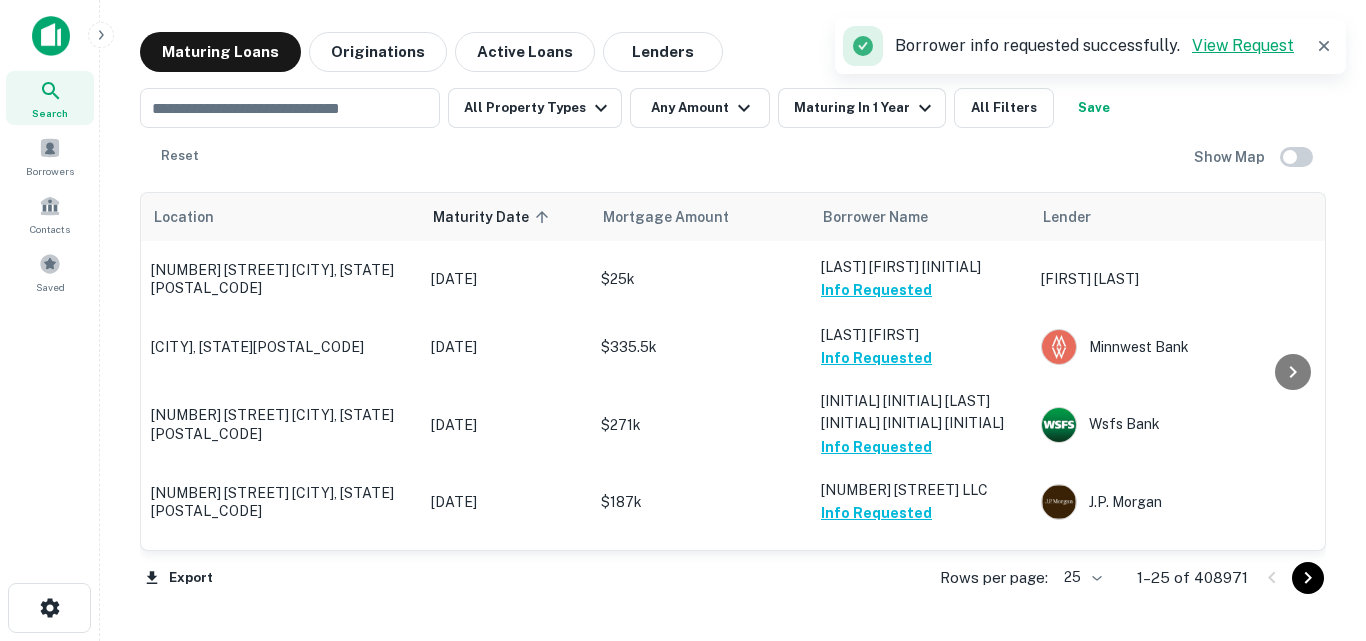 click on "View Request" at bounding box center [1243, 45] 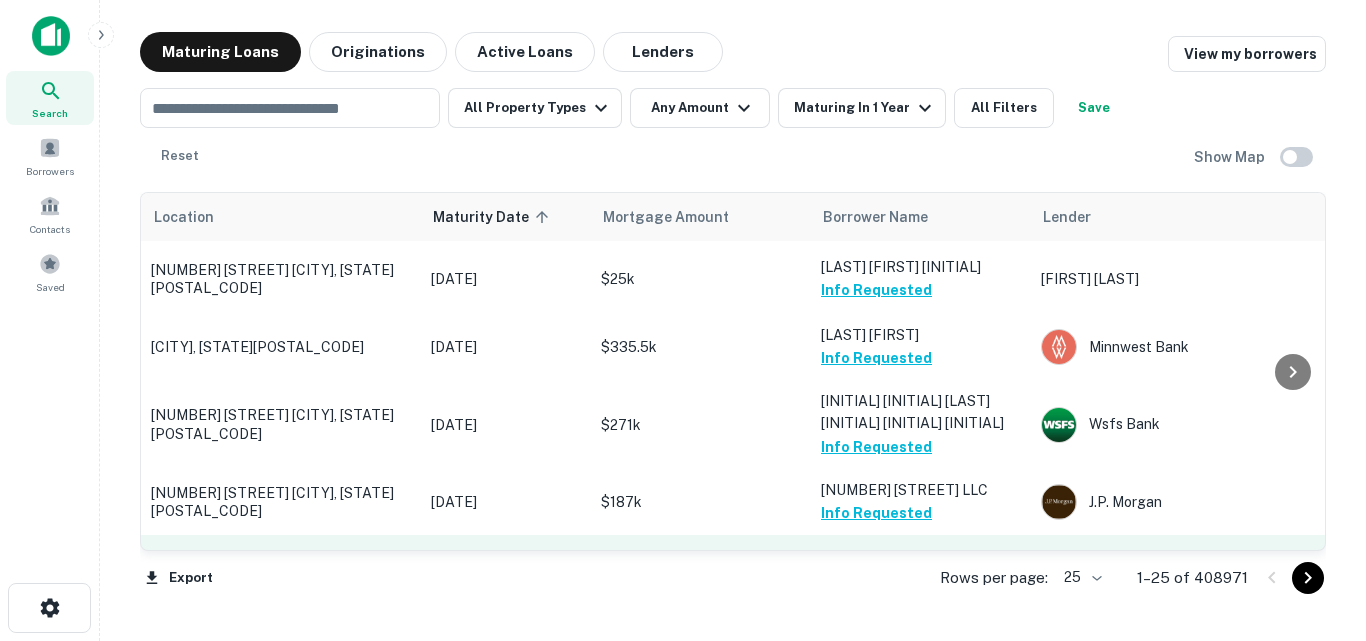 click on "Request Borrower Info" at bounding box center [902, 581] 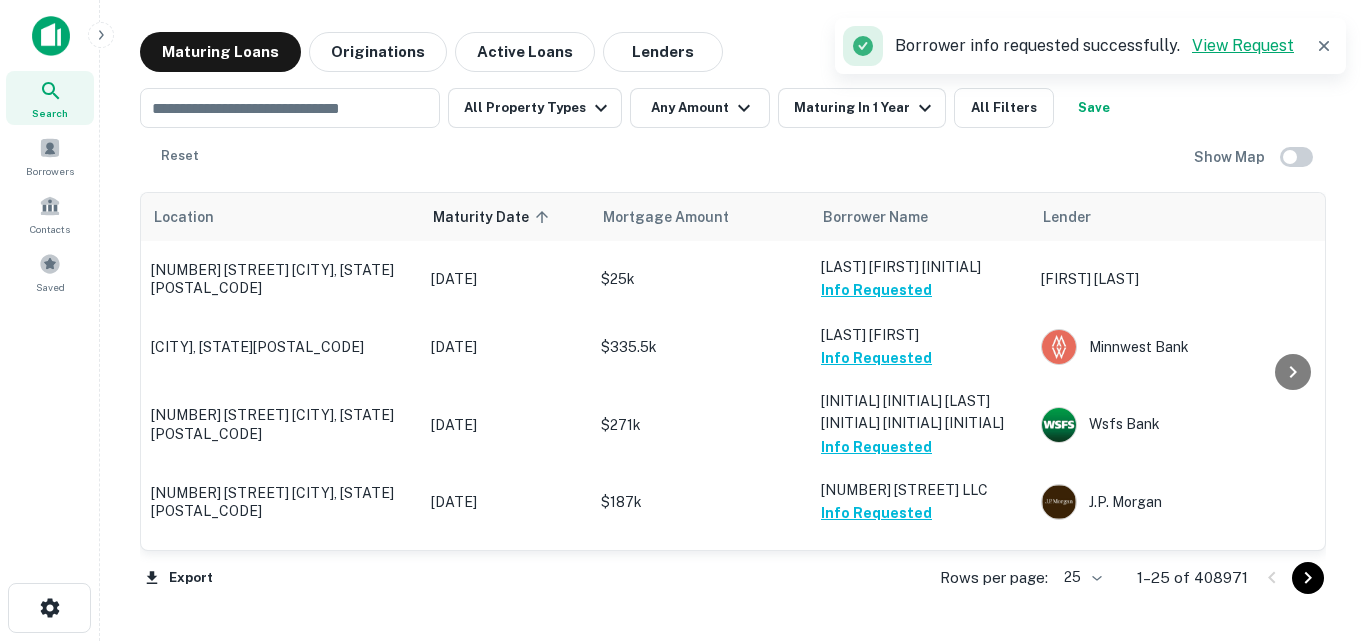 click on "View Request" at bounding box center (1243, 45) 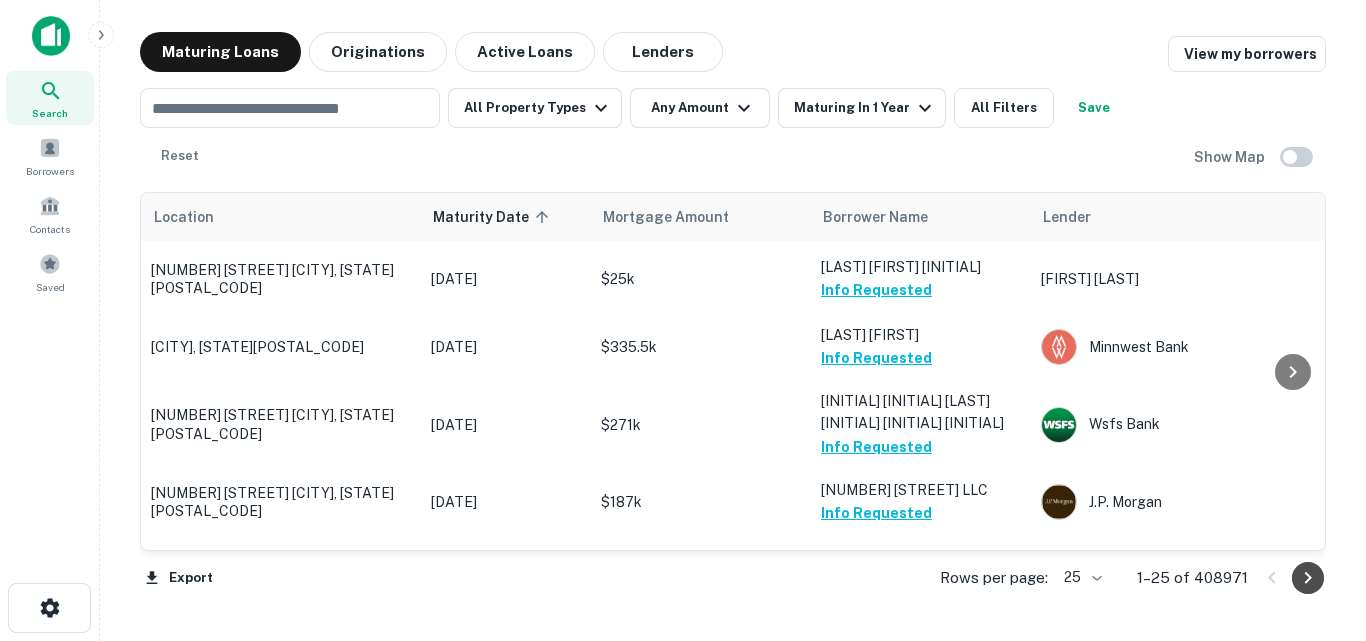 click 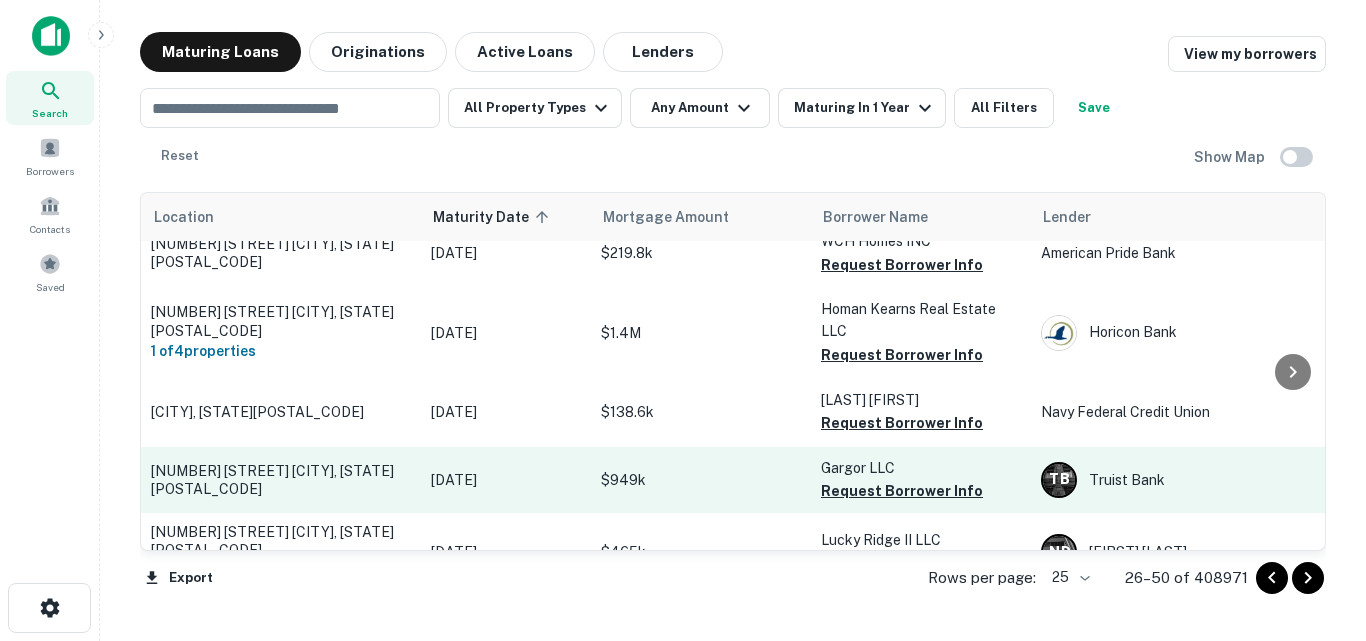 scroll, scrollTop: 0, scrollLeft: 0, axis: both 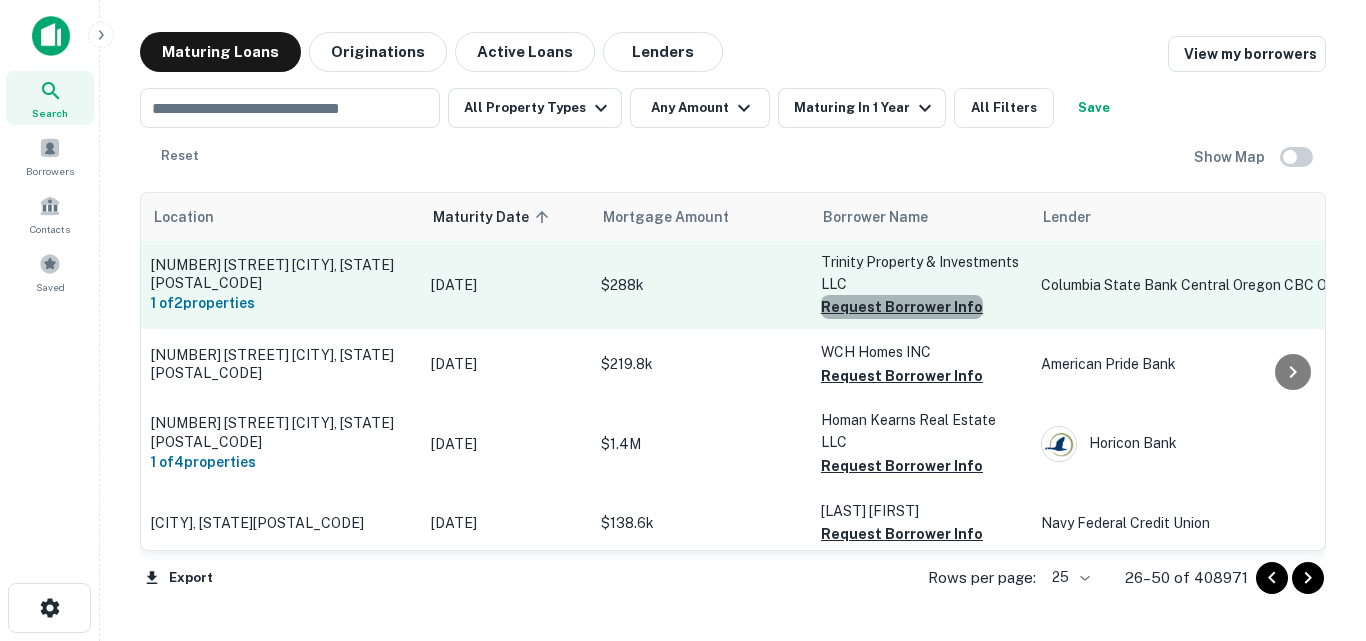 click on "Request Borrower Info" at bounding box center (902, 307) 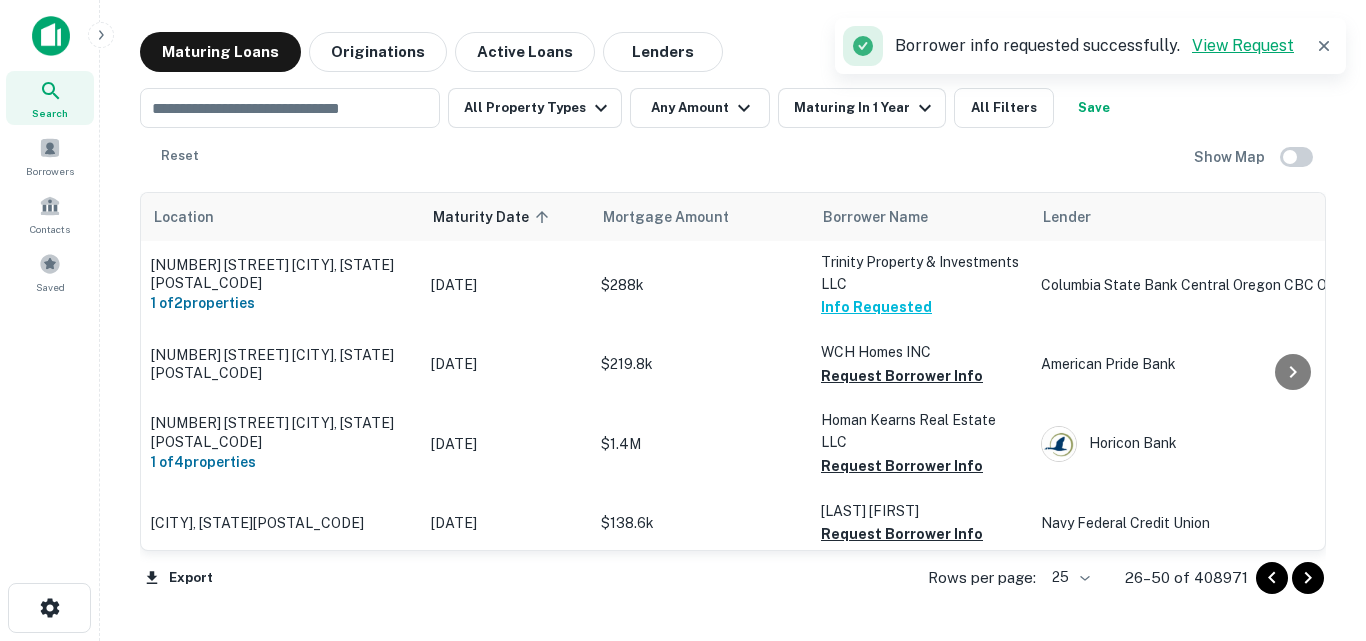 click on "View Request" at bounding box center (1243, 45) 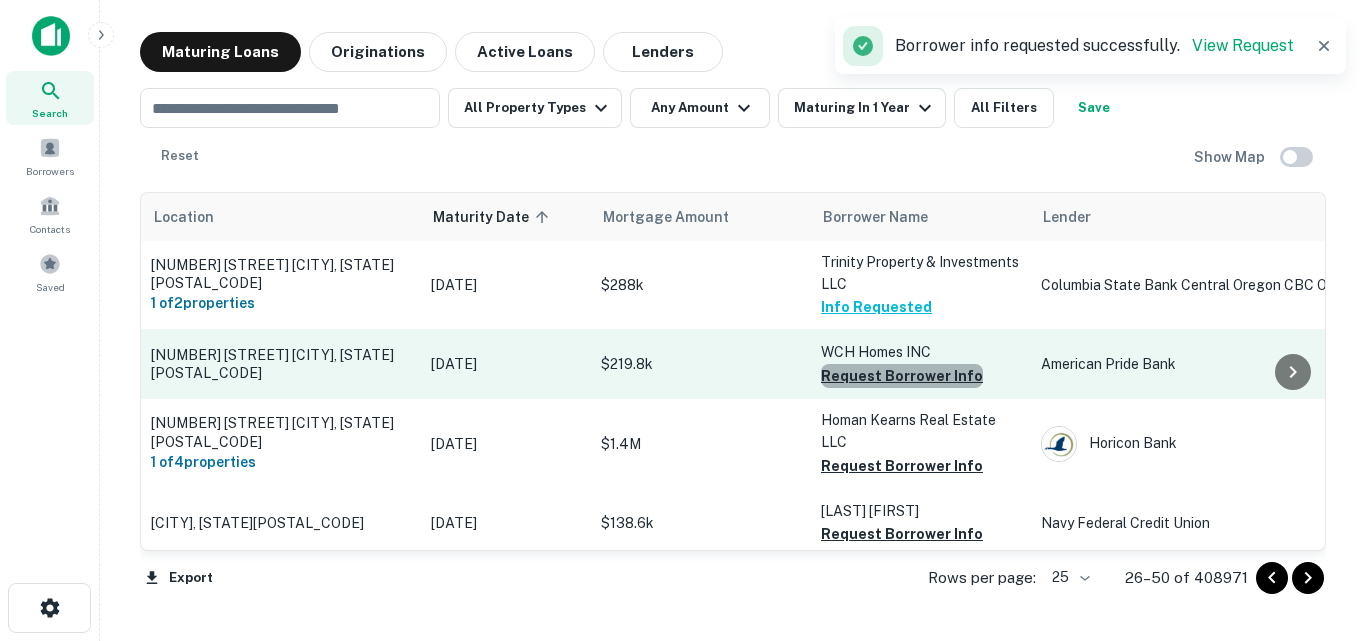 click on "Request Borrower Info" at bounding box center [902, 376] 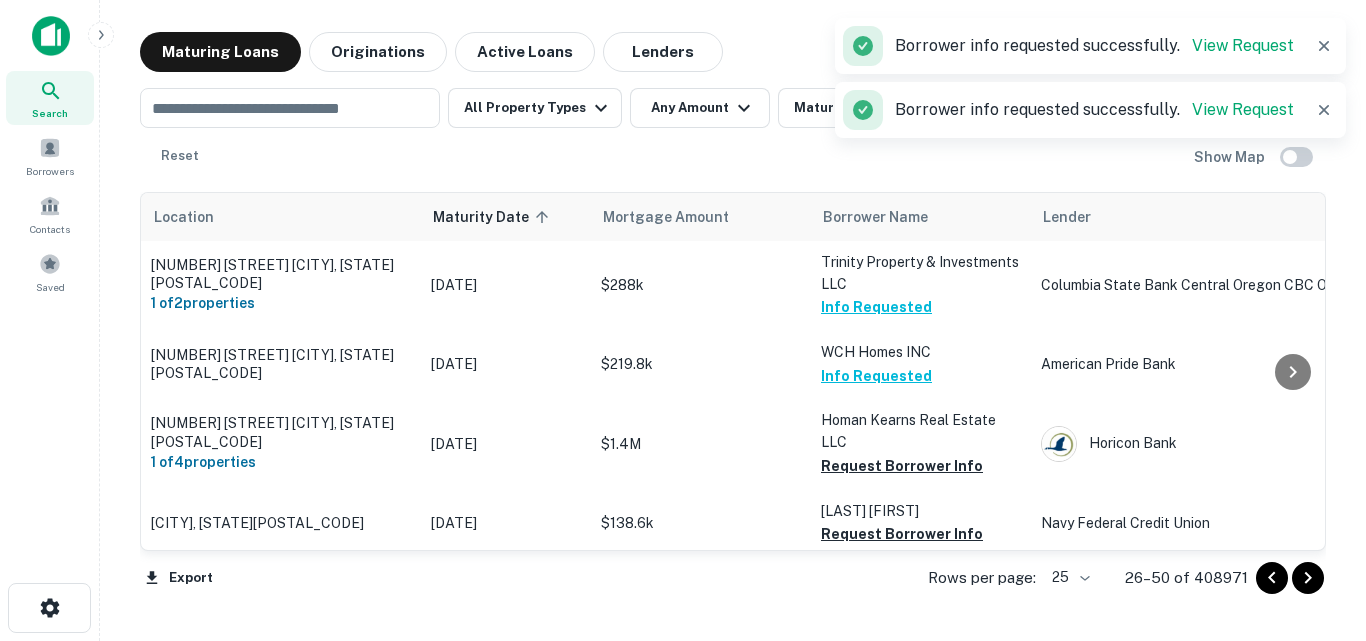 click on "Borrower info requested successfully.   View Request" at bounding box center [1094, 46] 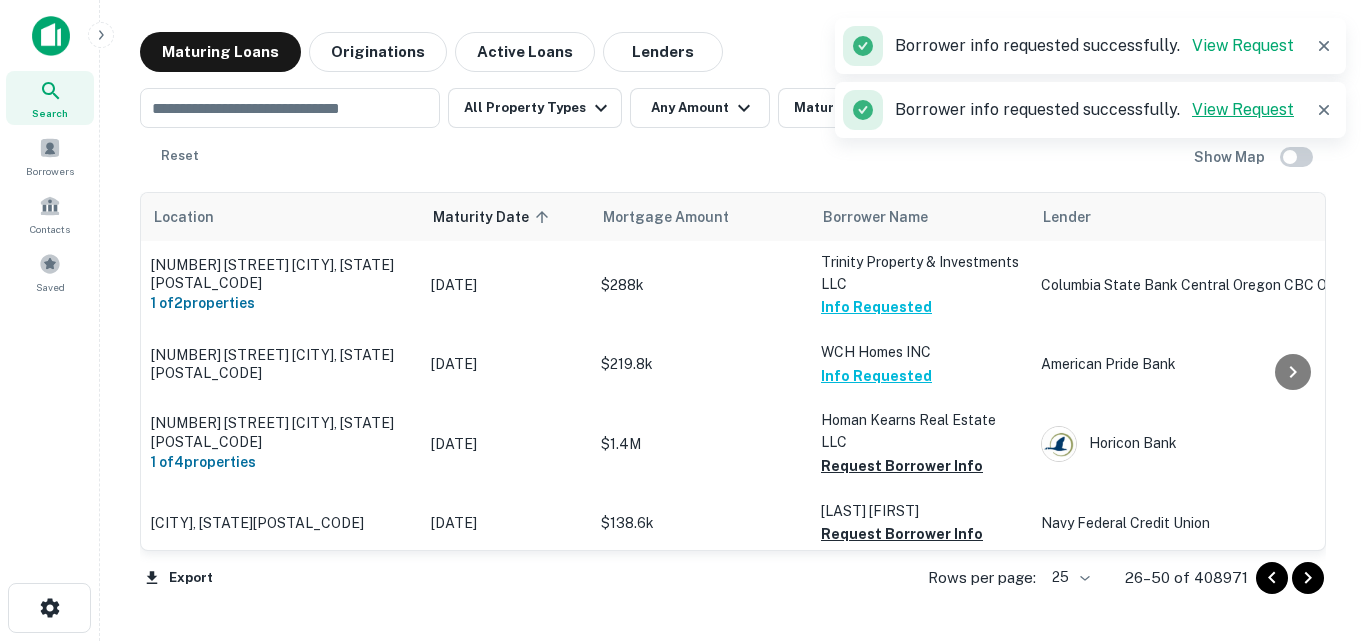 click on "View Request" at bounding box center (1243, 109) 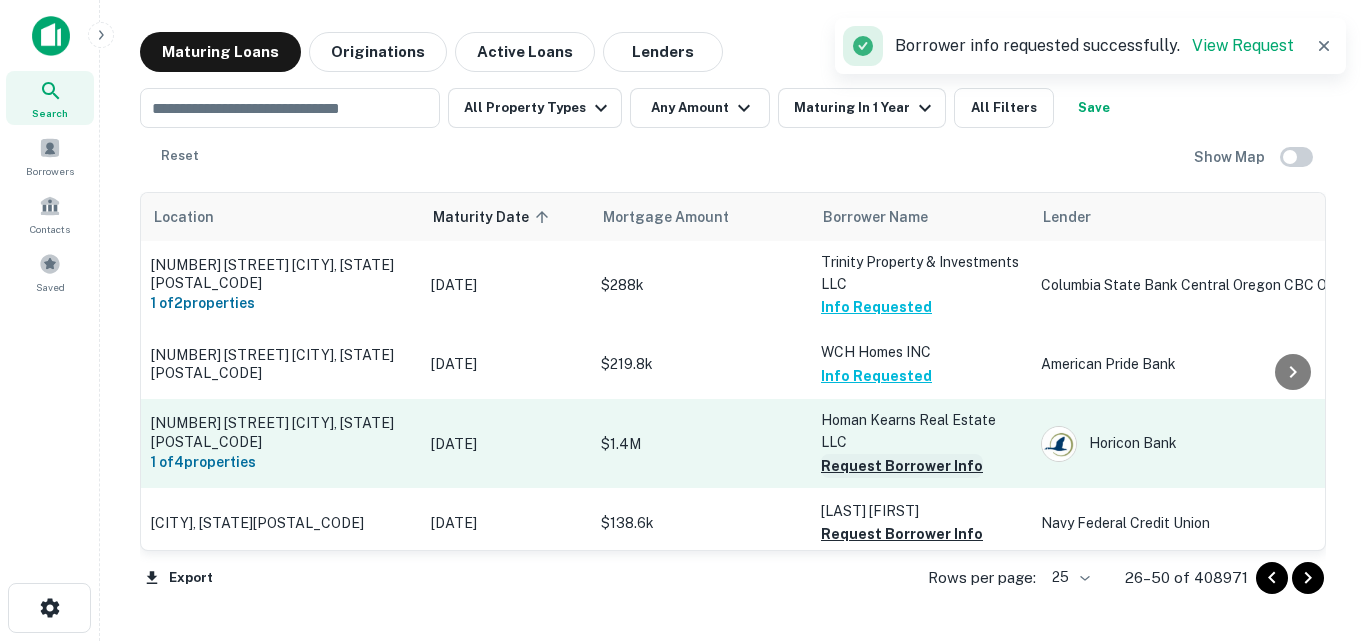 click on "Request Borrower Info" at bounding box center [902, 466] 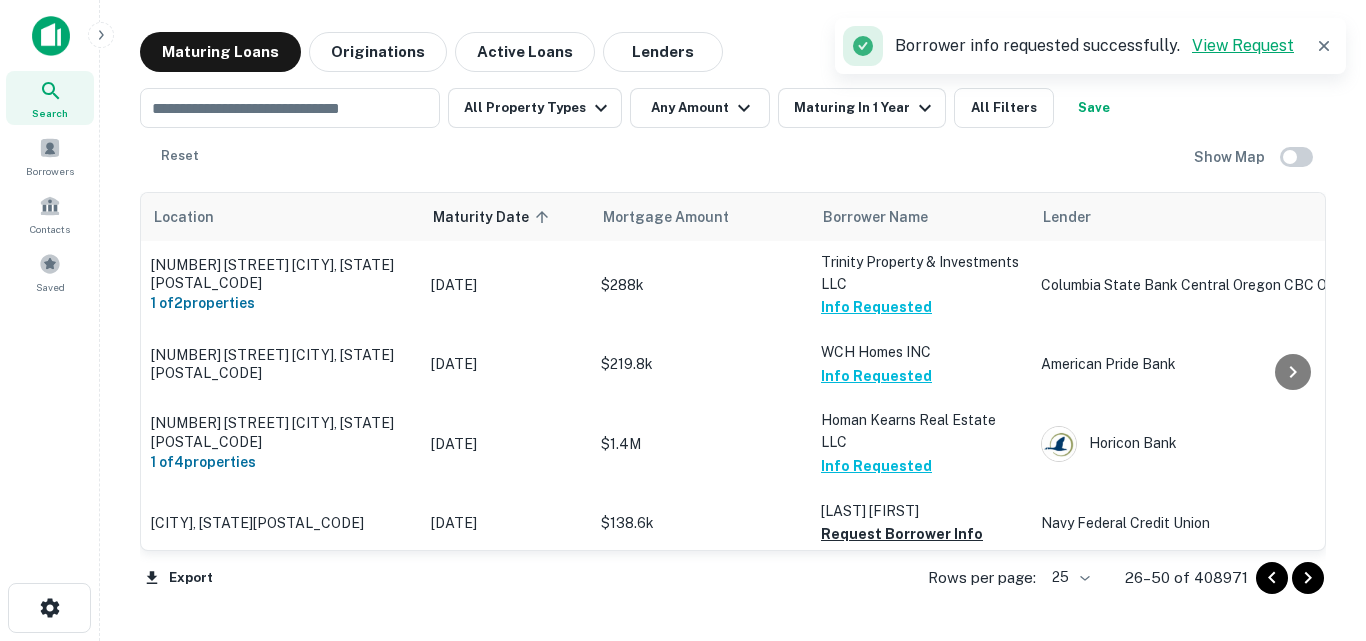click on "View Request" at bounding box center [1243, 45] 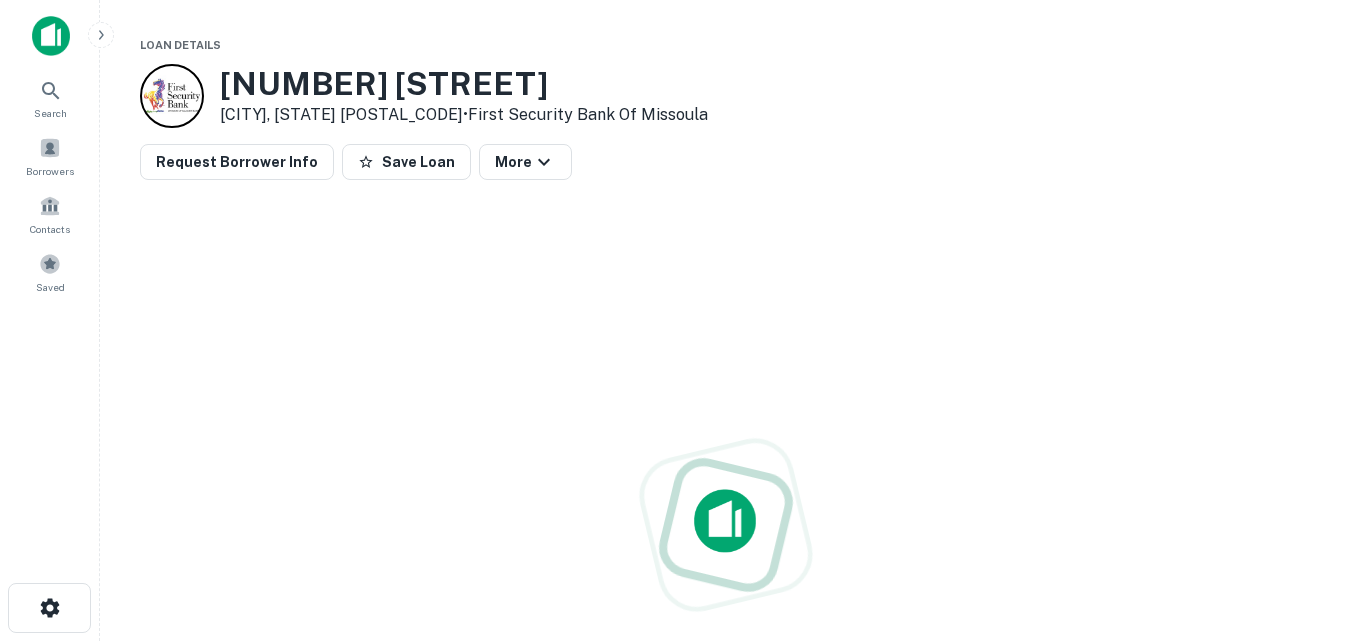 scroll, scrollTop: 0, scrollLeft: 0, axis: both 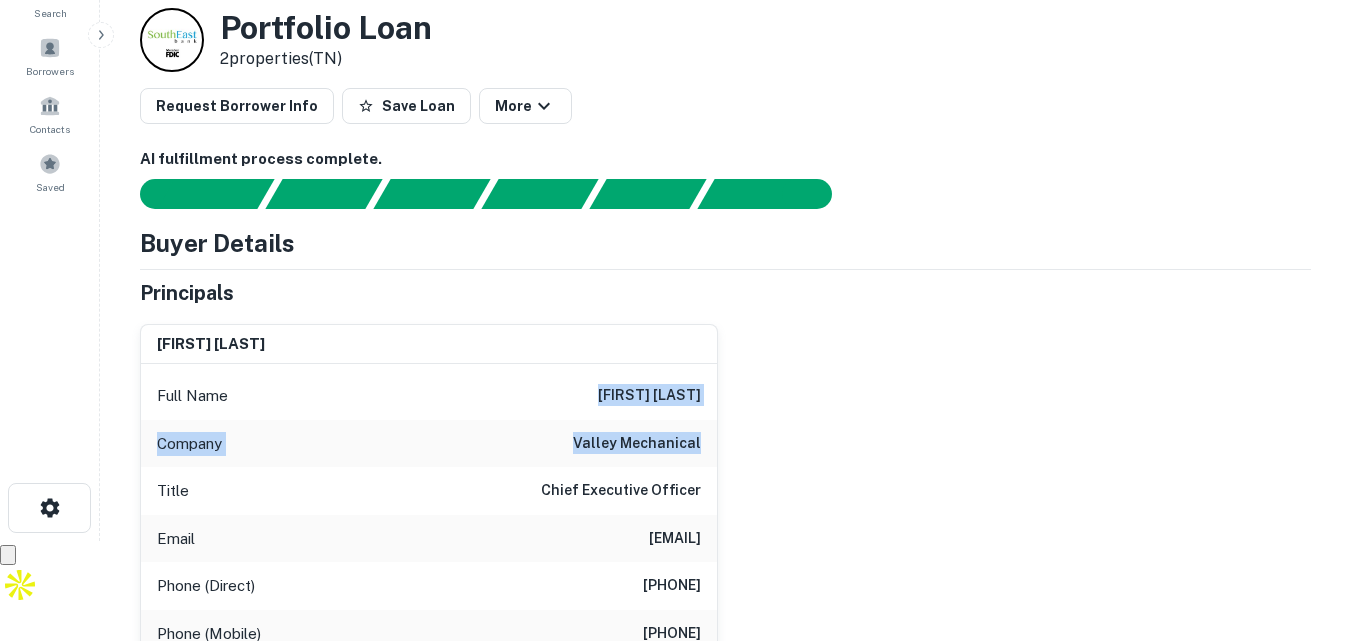 drag, startPoint x: 608, startPoint y: 398, endPoint x: 705, endPoint y: 437, distance: 104.54664 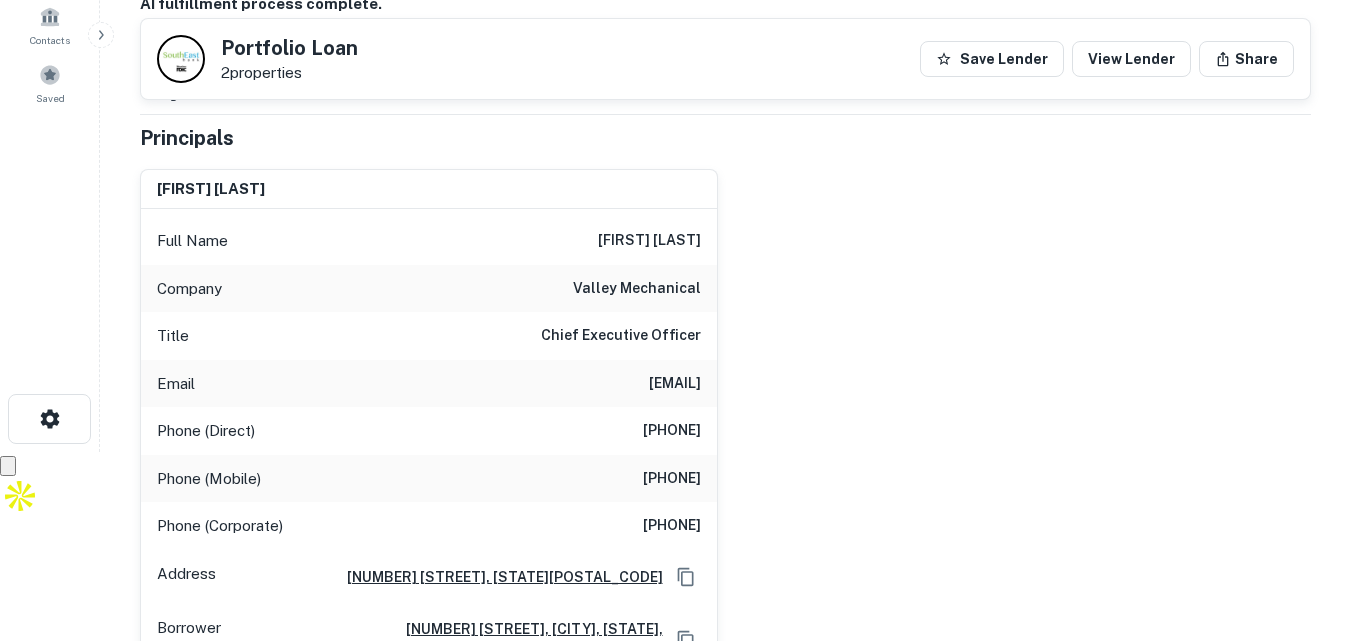 scroll, scrollTop: 300, scrollLeft: 0, axis: vertical 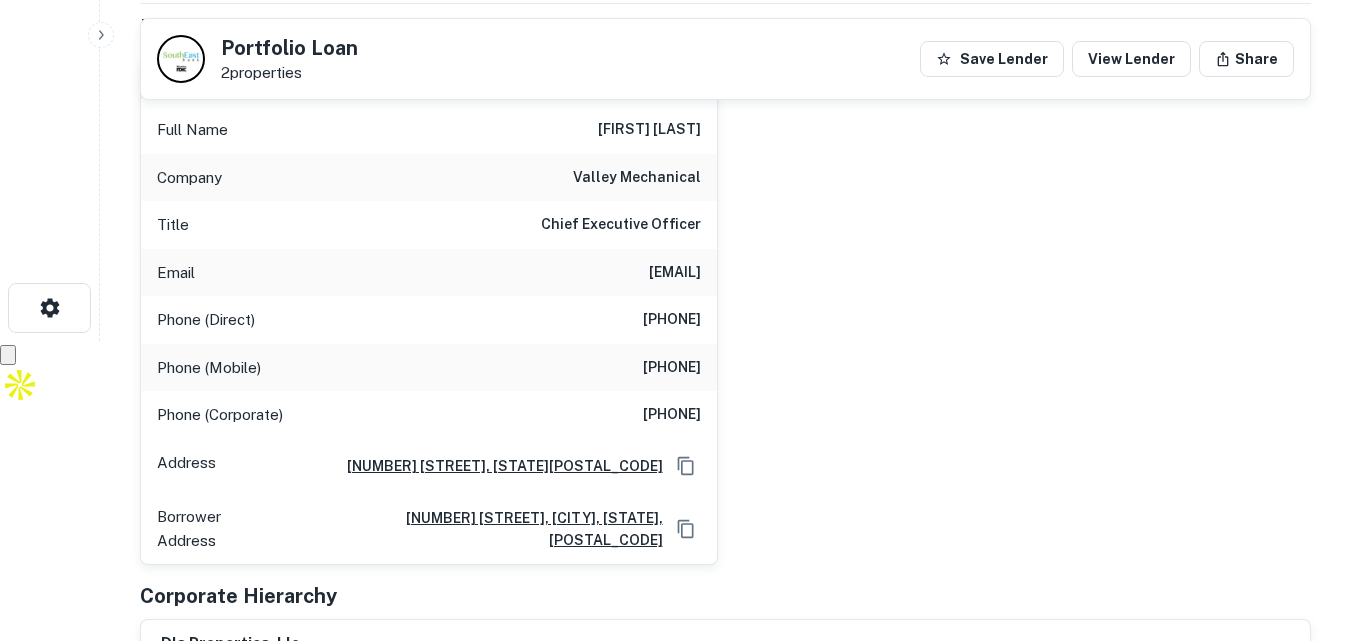 drag, startPoint x: 533, startPoint y: 270, endPoint x: 723, endPoint y: 270, distance: 190 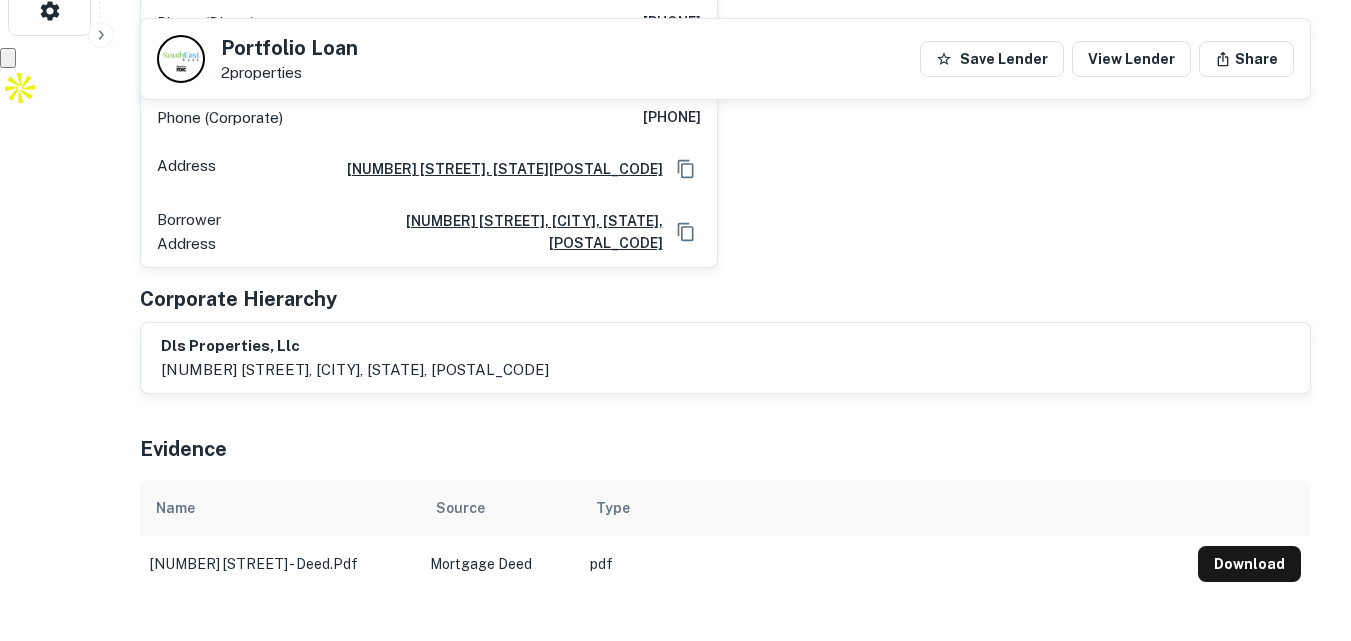 scroll, scrollTop: 600, scrollLeft: 0, axis: vertical 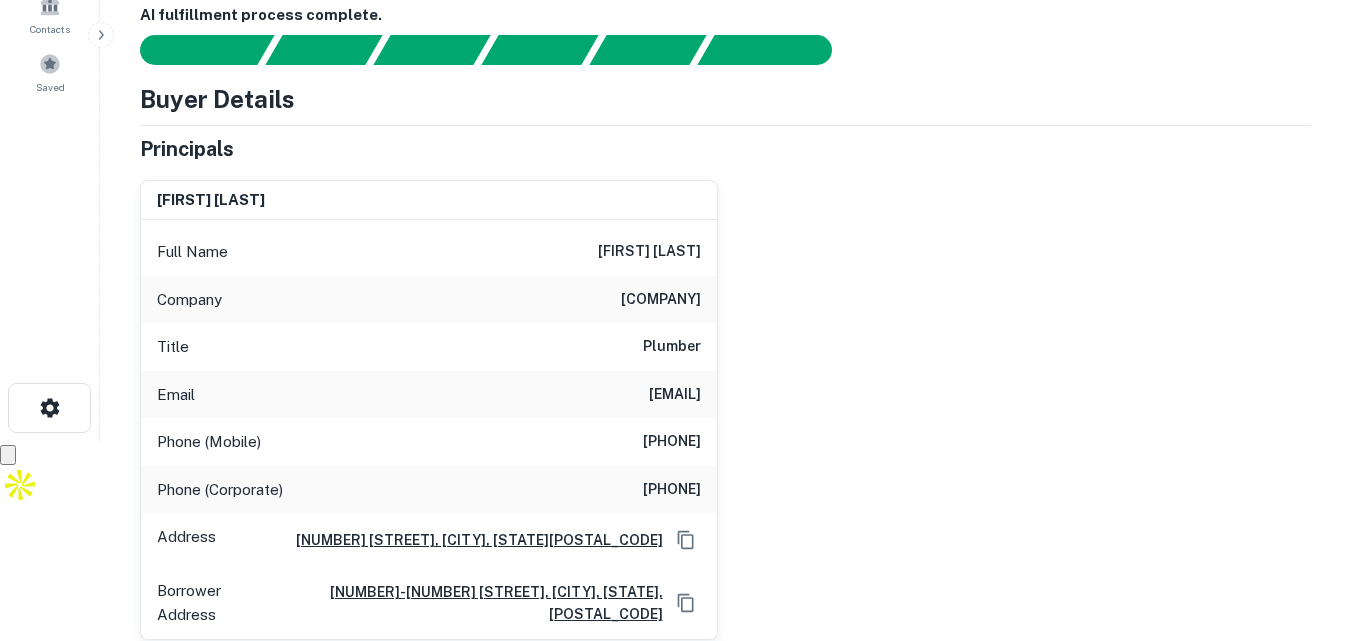 drag, startPoint x: 595, startPoint y: 243, endPoint x: 710, endPoint y: 299, distance: 127.910126 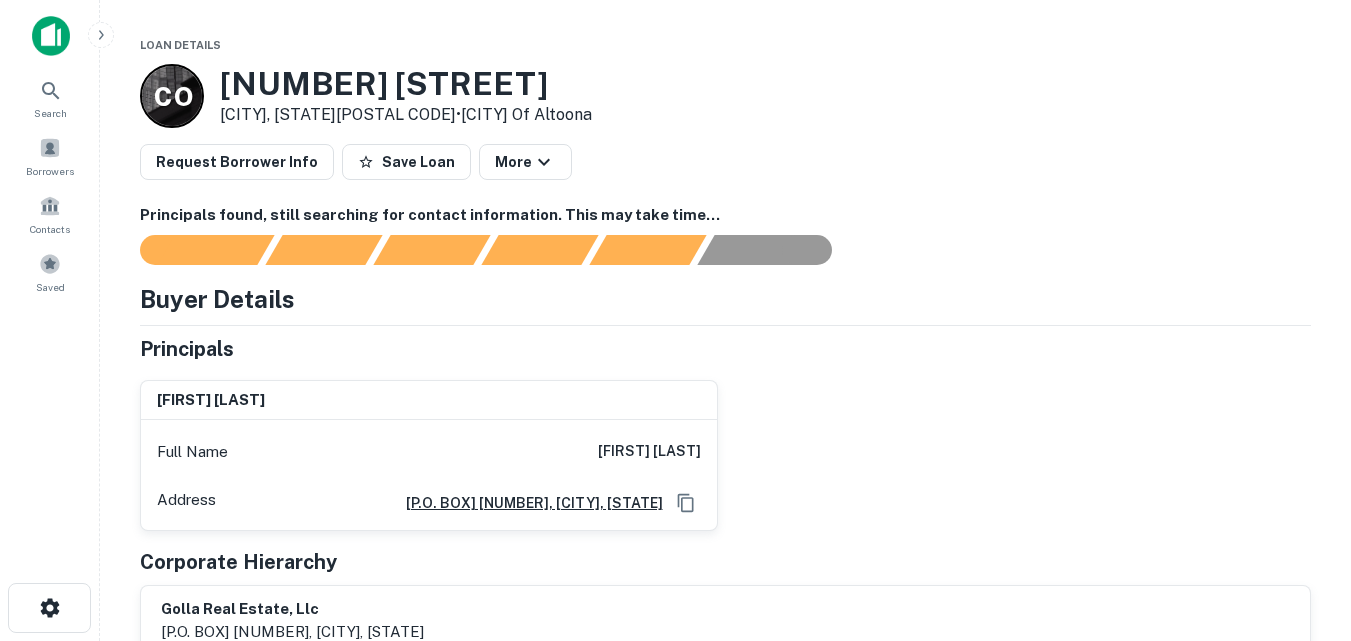 scroll, scrollTop: 0, scrollLeft: 0, axis: both 